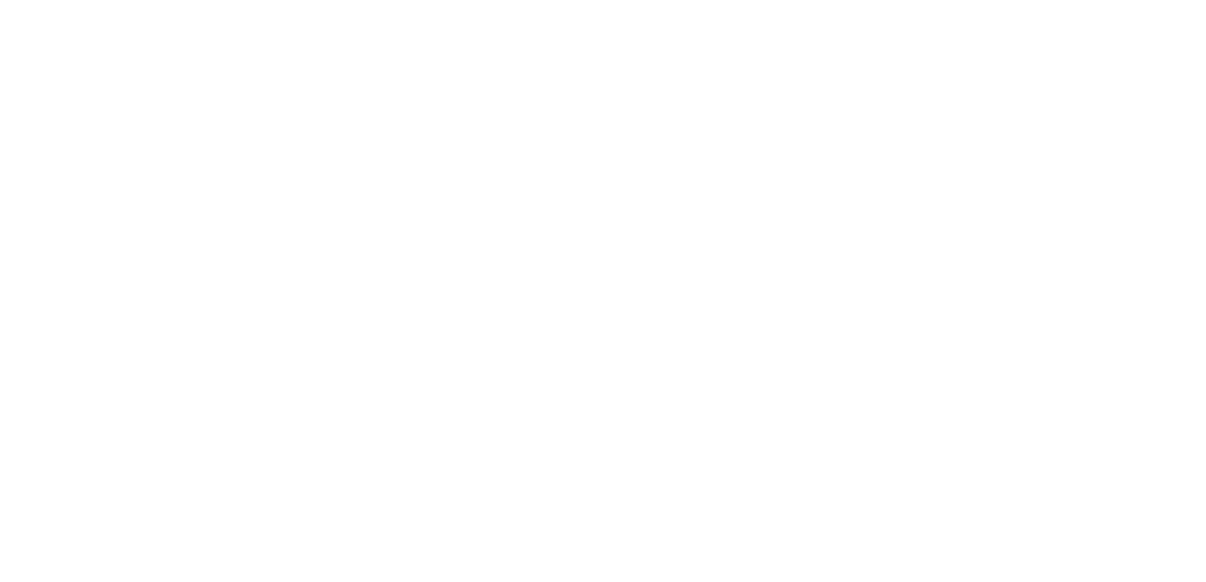 scroll, scrollTop: 0, scrollLeft: 0, axis: both 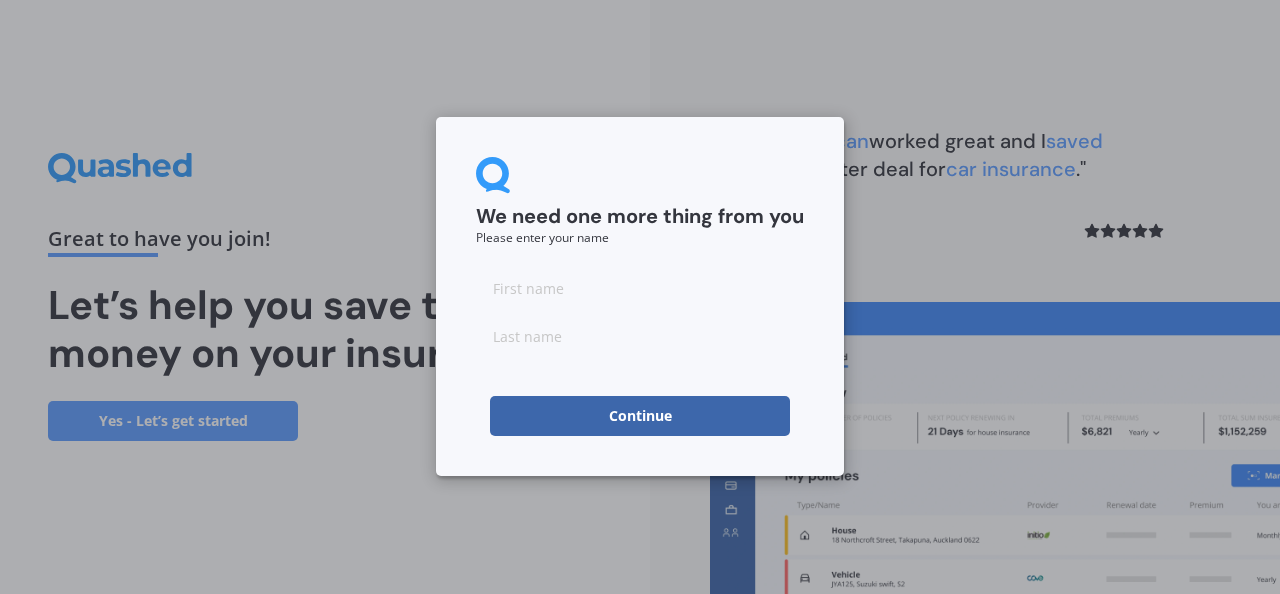 click at bounding box center (640, 288) 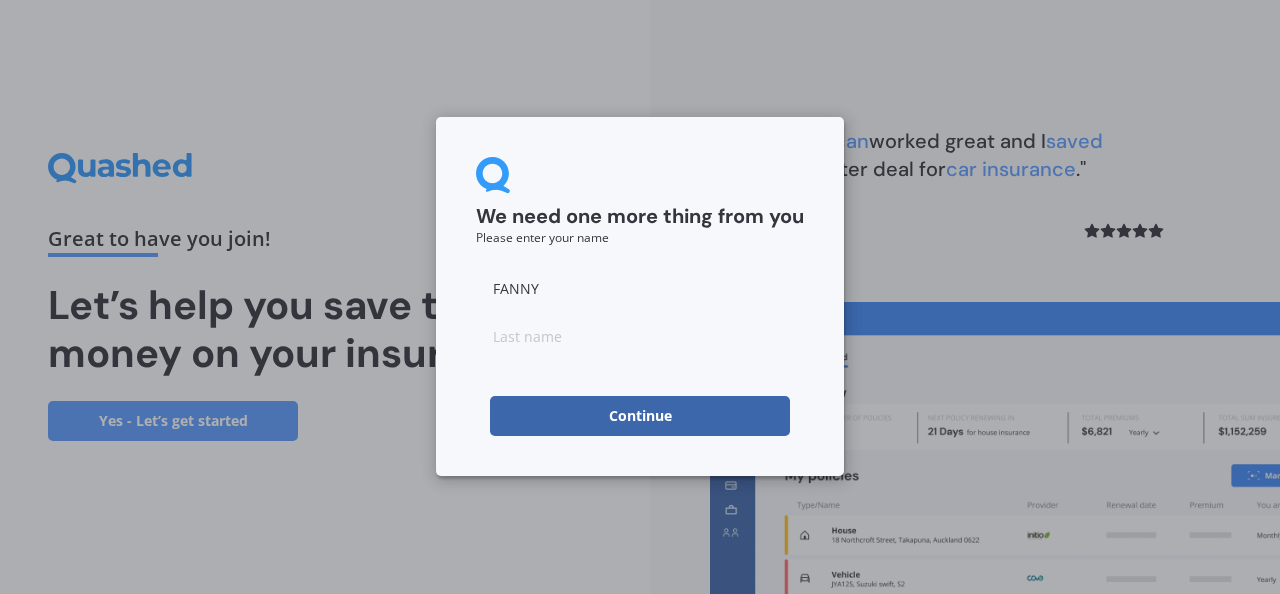 click at bounding box center [640, 336] 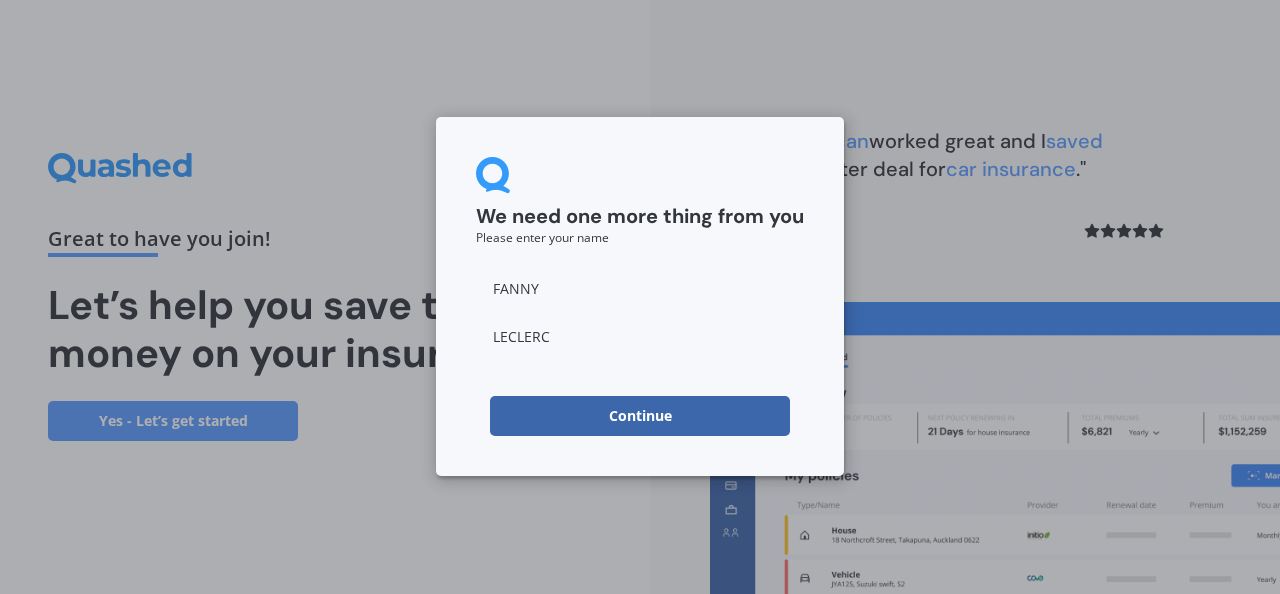 click on "Continue" at bounding box center [640, 416] 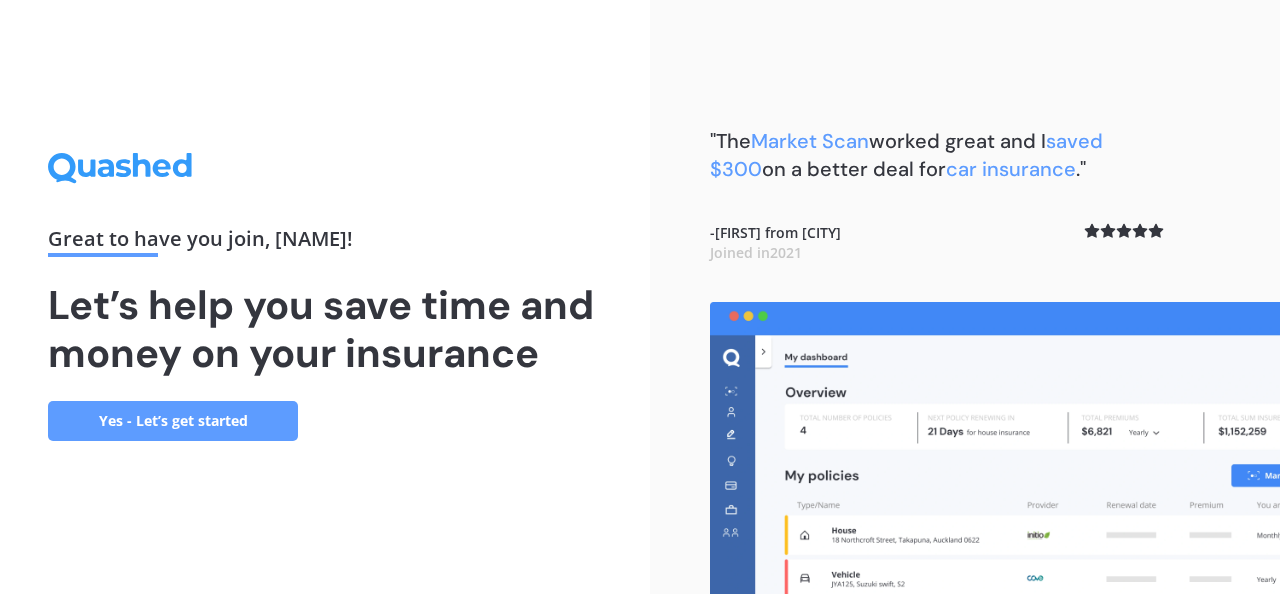 click on "Yes - Let’s get started" at bounding box center [173, 421] 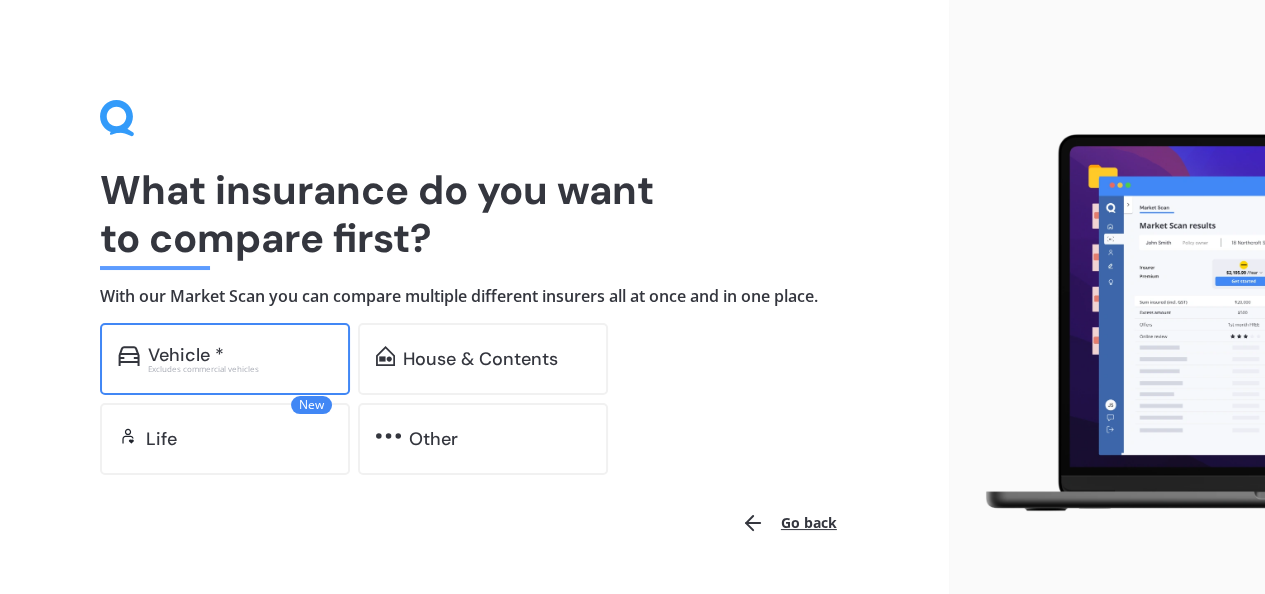 click on "Vehicle *" at bounding box center [186, 355] 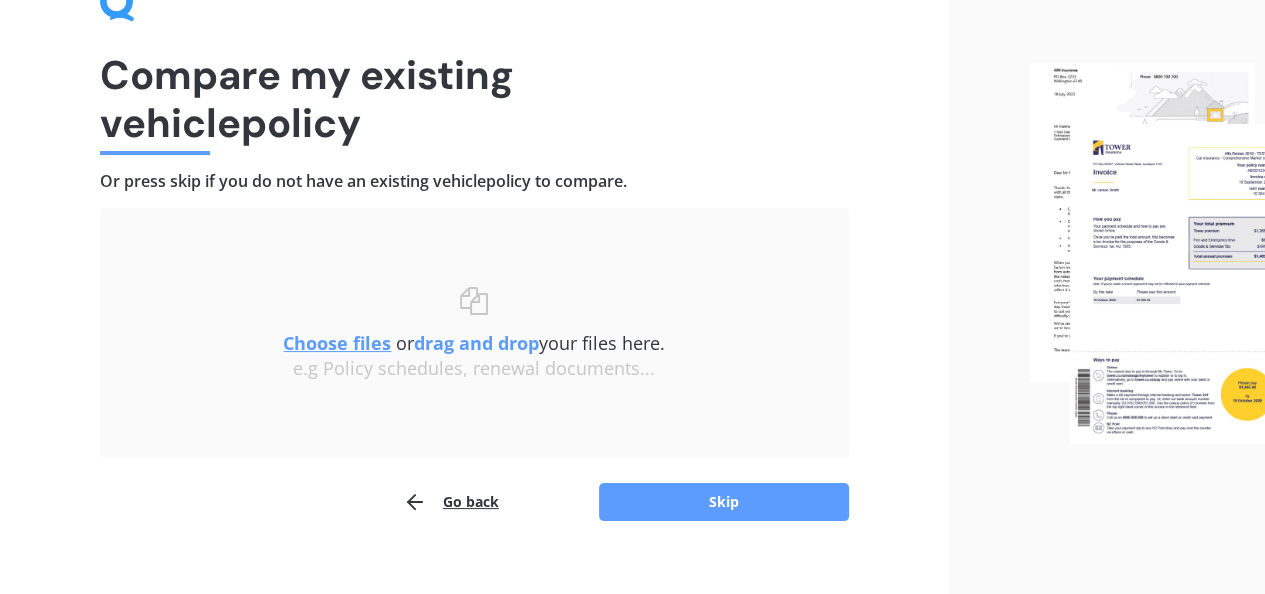 scroll, scrollTop: 116, scrollLeft: 0, axis: vertical 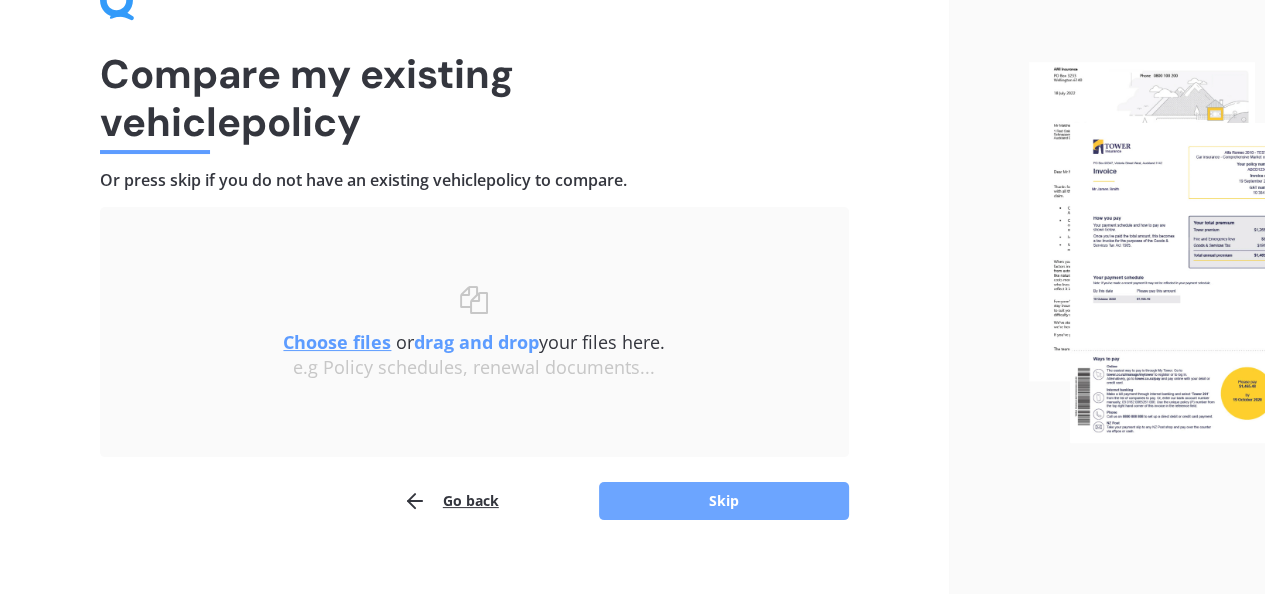 click on "Skip" at bounding box center [724, 501] 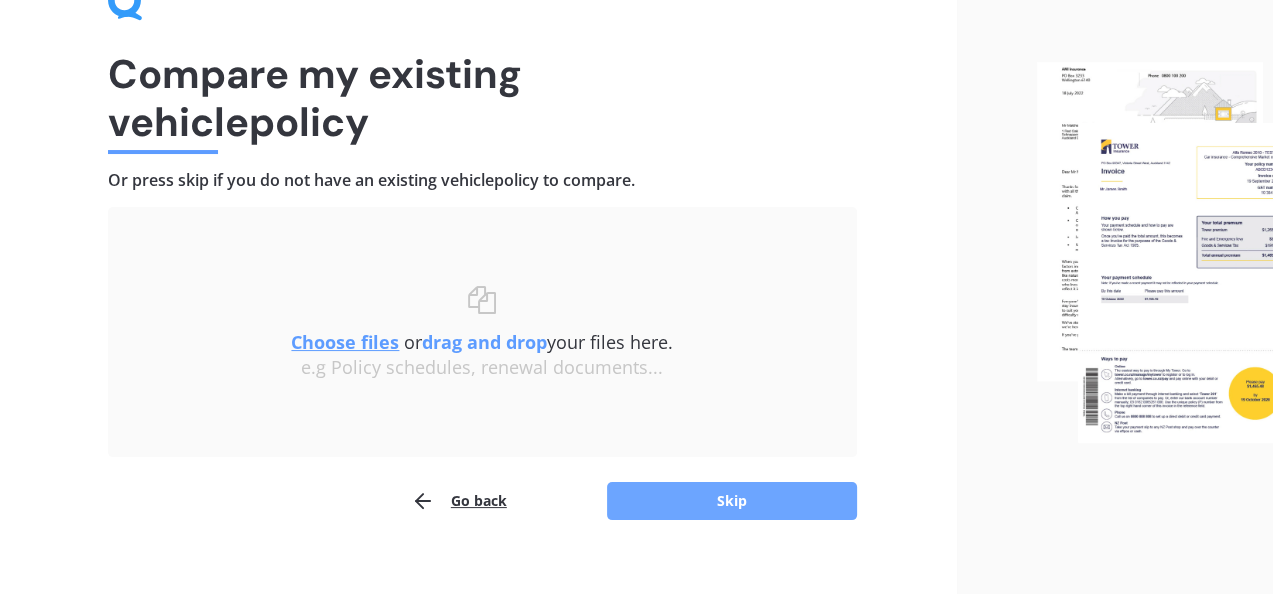 scroll, scrollTop: 0, scrollLeft: 0, axis: both 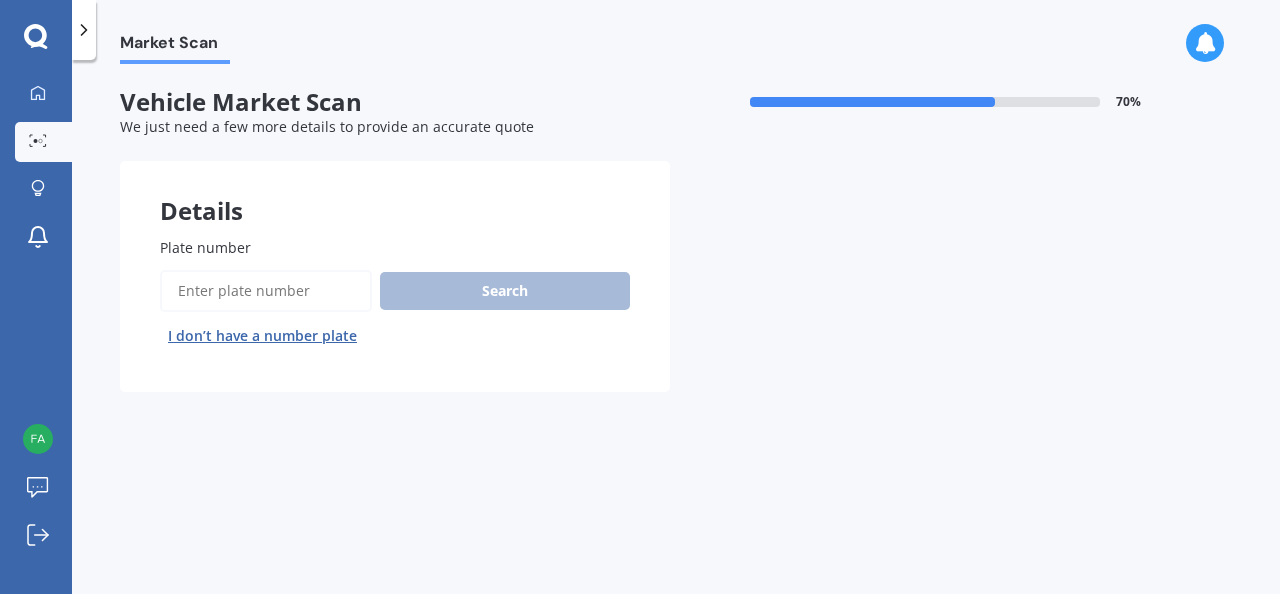 click on "Plate number Search I don’t have a number plate" at bounding box center [395, 294] 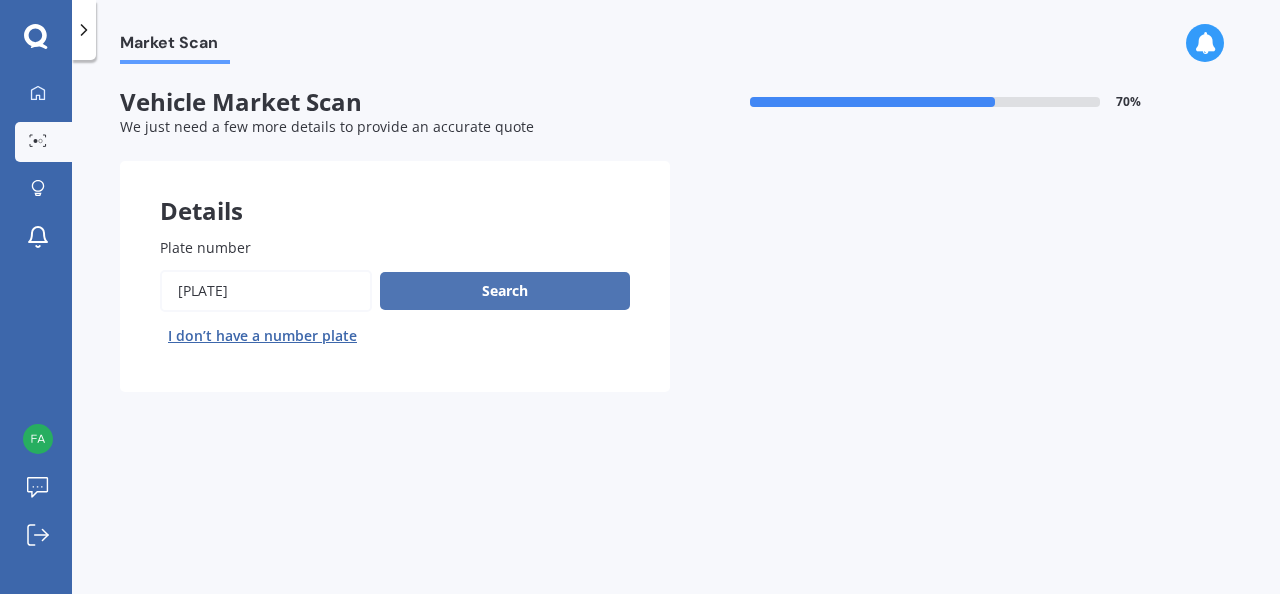 type on "[PLATE]" 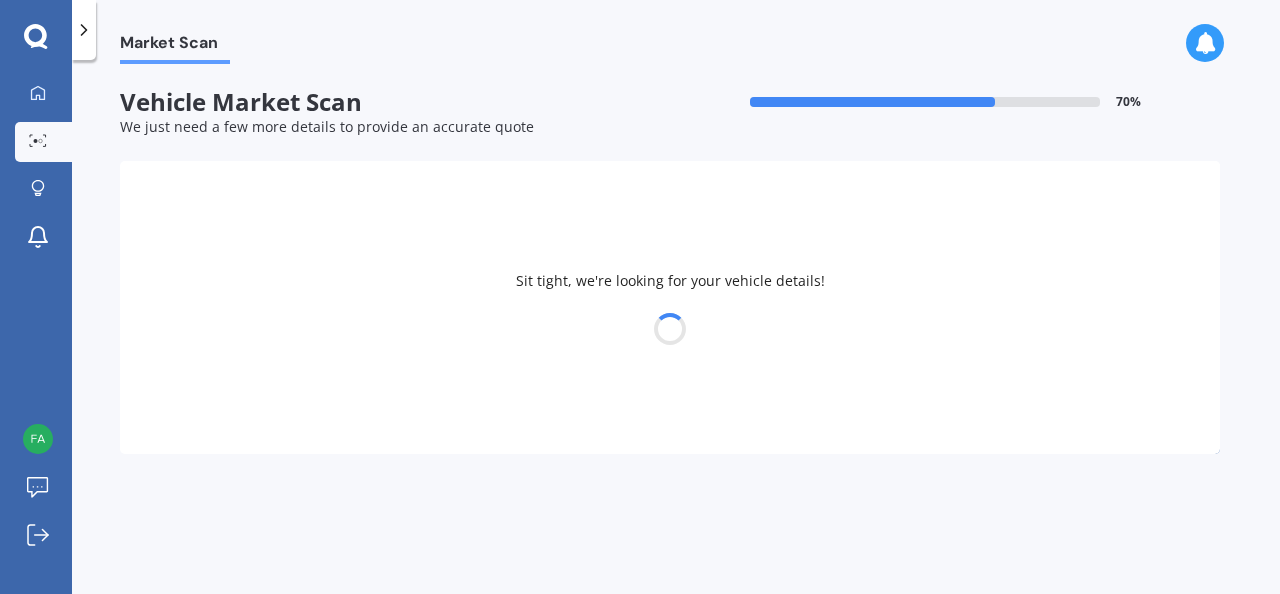 select on "BMW" 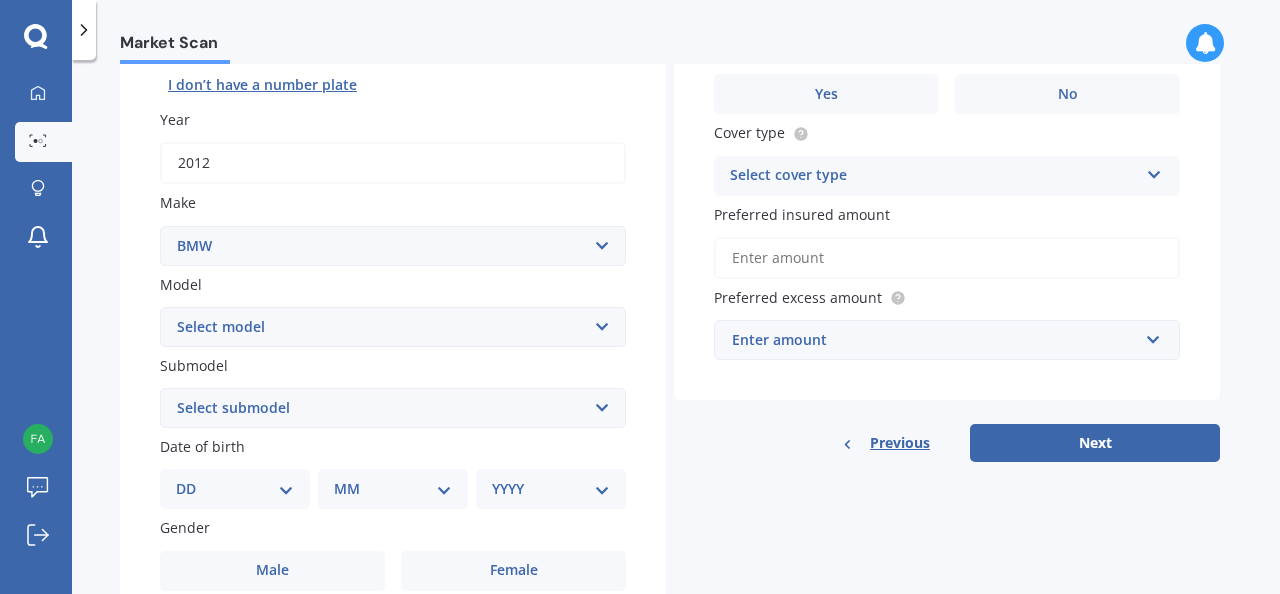 scroll, scrollTop: 256, scrollLeft: 0, axis: vertical 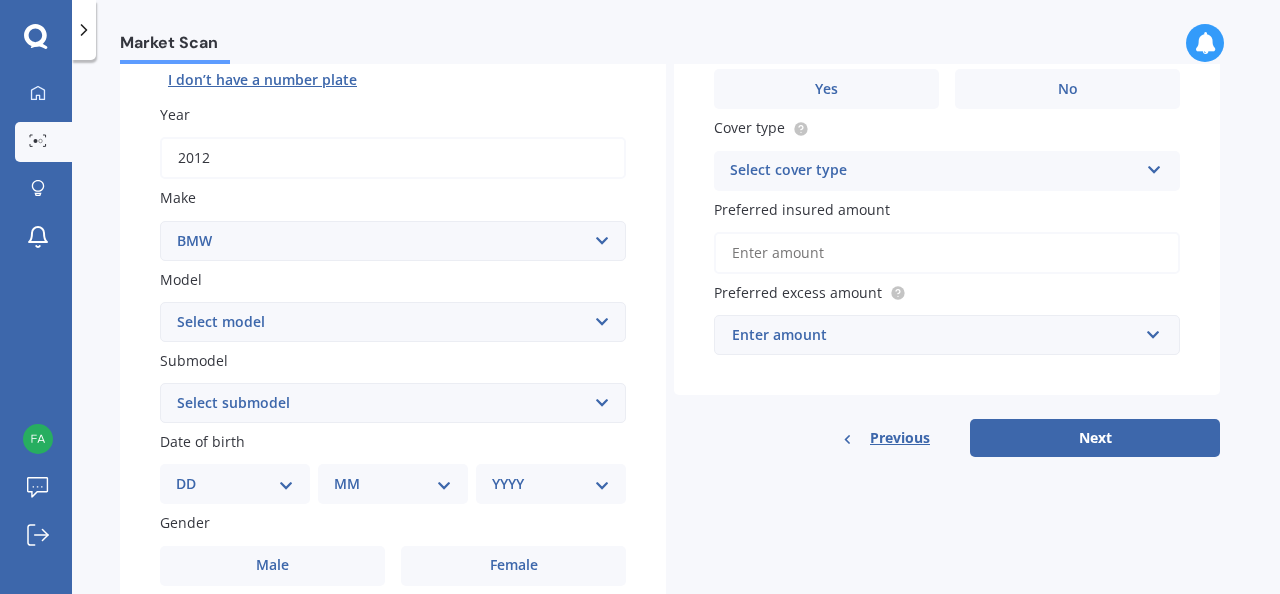 click on "Select model 116 116I 118 118D 120 130 218D 220I 225 250 316 318 320 320 i 323 325 328 330 335 335D 335i 340 420 428 430 435 518 520 523 523D 525 528 530 535 540 545 550 630 633 635 640D 640i 645i 650 728 730 733 735 740 745 750 760 840 850 i3 i3s i8 Ioniq iR iX IX3 M M135i M235 M240 M3 M340 M4 M4 Series M440i M5 M6 M7 X1 X2 X3 X4 X5 X6 X7 Z3 Z4 Z8" at bounding box center [393, 322] 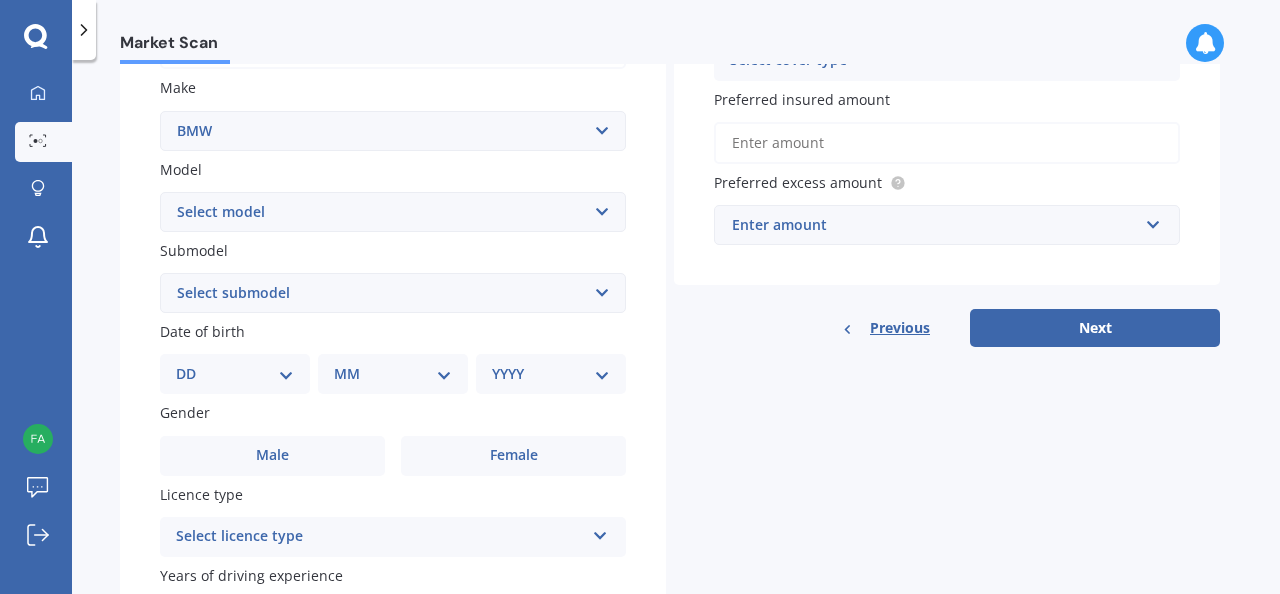 scroll, scrollTop: 369, scrollLeft: 0, axis: vertical 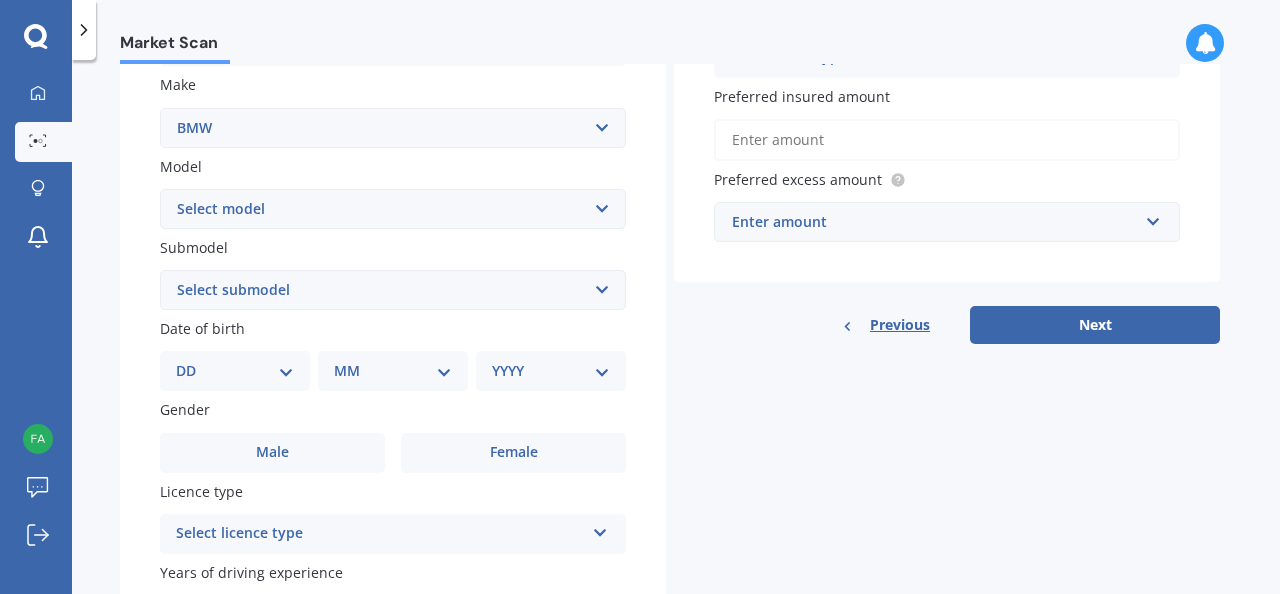click on "DD 01 02 03 04 05 06 07 08 09 10 11 12 13 14 15 16 17 18 19 20 21 22 23 24 25 26 27 28 29 30 31" at bounding box center (235, 371) 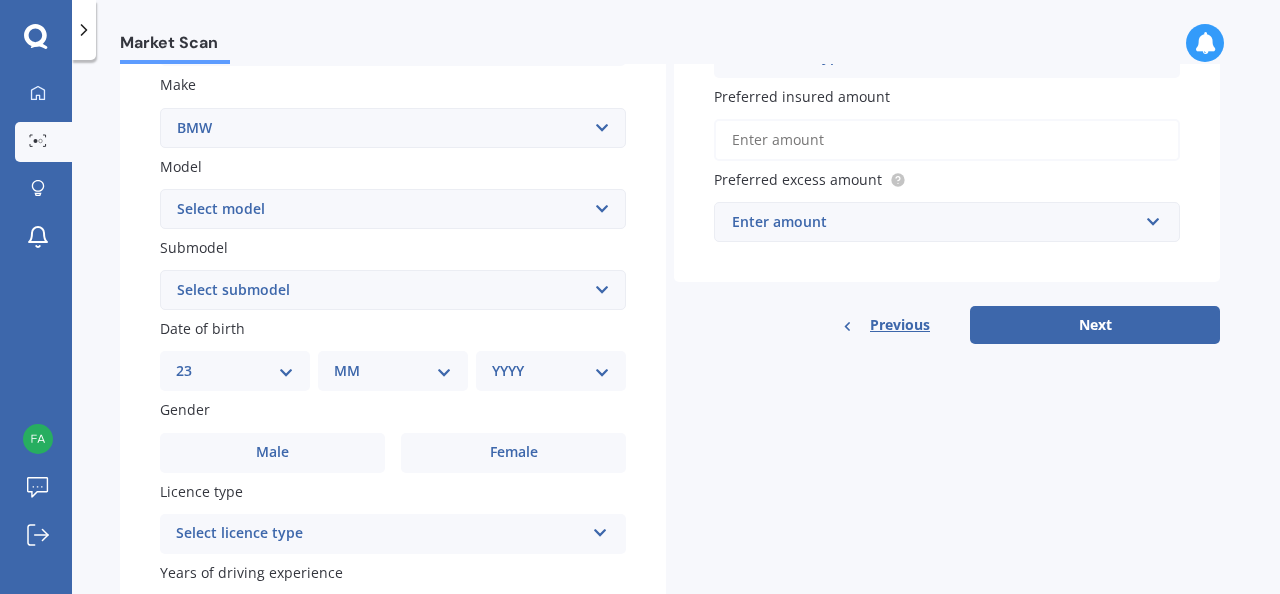 click on "DD 01 02 03 04 05 06 07 08 09 10 11 12 13 14 15 16 17 18 19 20 21 22 23 24 25 26 27 28 29 30 31" at bounding box center (235, 371) 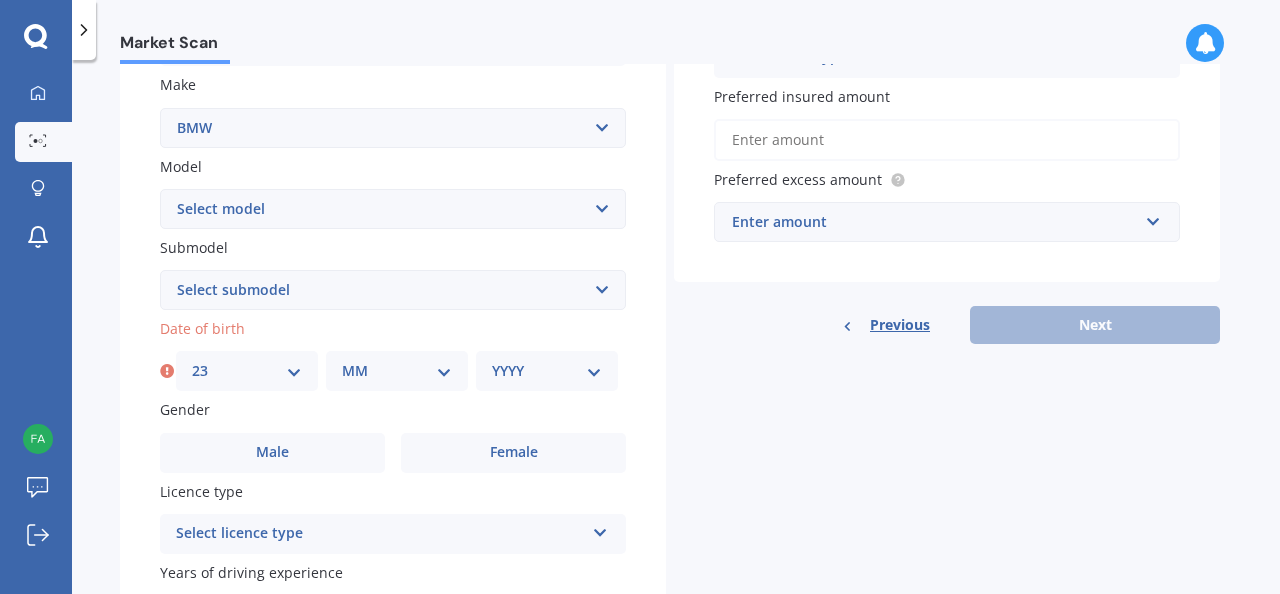 click on "MM 01 02 03 04 05 06 07 08 09 10 11 12" at bounding box center [397, 371] 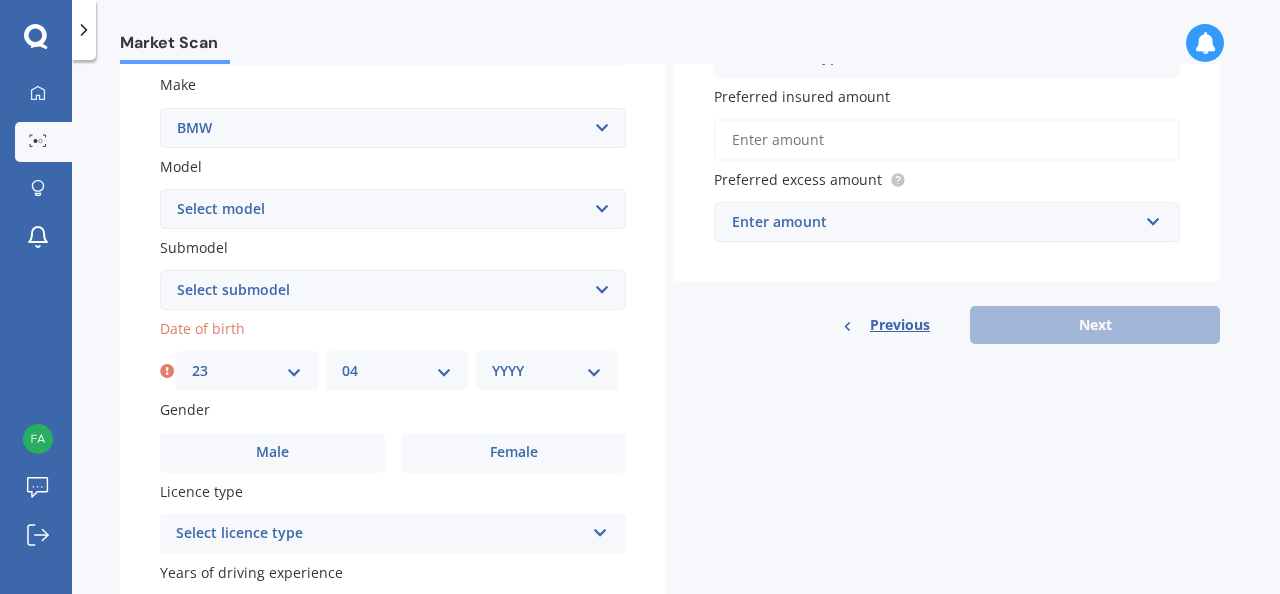 click on "MM 01 02 03 04 05 06 07 08 09 10 11 12" at bounding box center (397, 371) 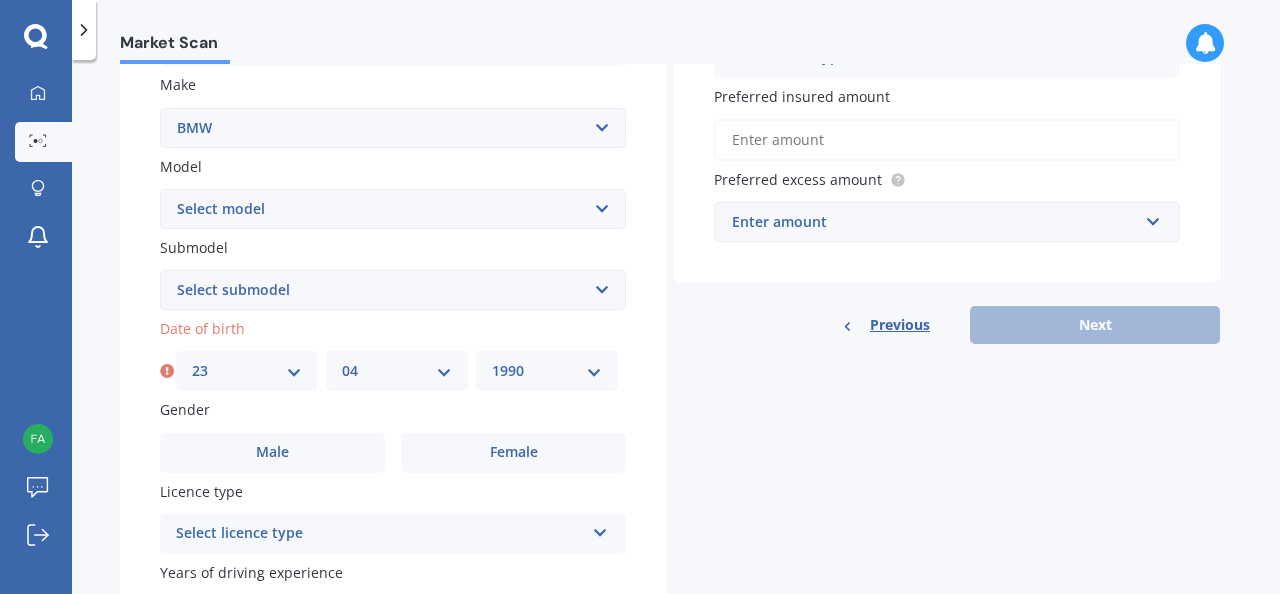click on "YYYY 2026 2025 2024 2023 2022 2021 2020 2019 2018 2017 2016 2015 2014 2013 2012 2011 2010 2009 2008 2007 2006 2005 2004 2003 2002 2001 2000 1999 1998 1997 1996 1995 1994 1993 1992 1991 1990 1989 1988 1987 1986 1985 1984 1983 1982 1981 1980 1979 1978 1977 1976 1975 1974 1973 1972 1971 1970 1969 1968 1967 1966 1965 1964 1963 1962 1961 1960 1959 1958 1957 1956 1955 1954 1953 1952 1951 1950 1949 1948 1947 1946 1945 1944 1943 1942 1941 1940 1939 1938 1937 1936 1935 1934 1933 1932 1931 1930 1929 1928 1927 1926" at bounding box center (547, 371) 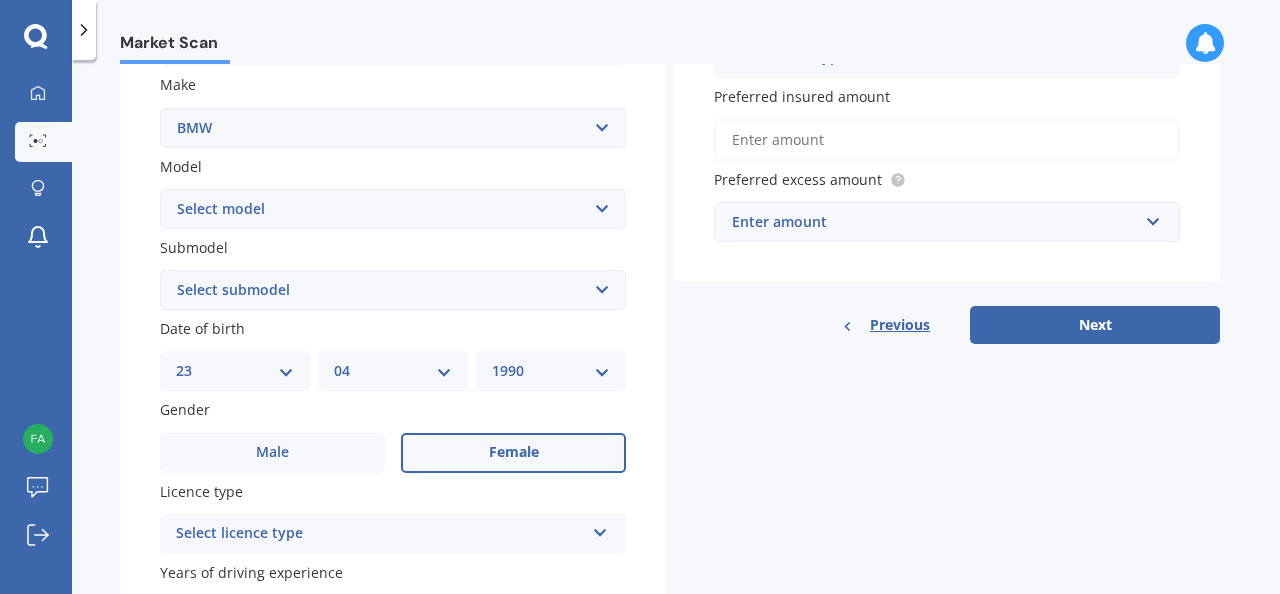 click on "Female" at bounding box center [513, 453] 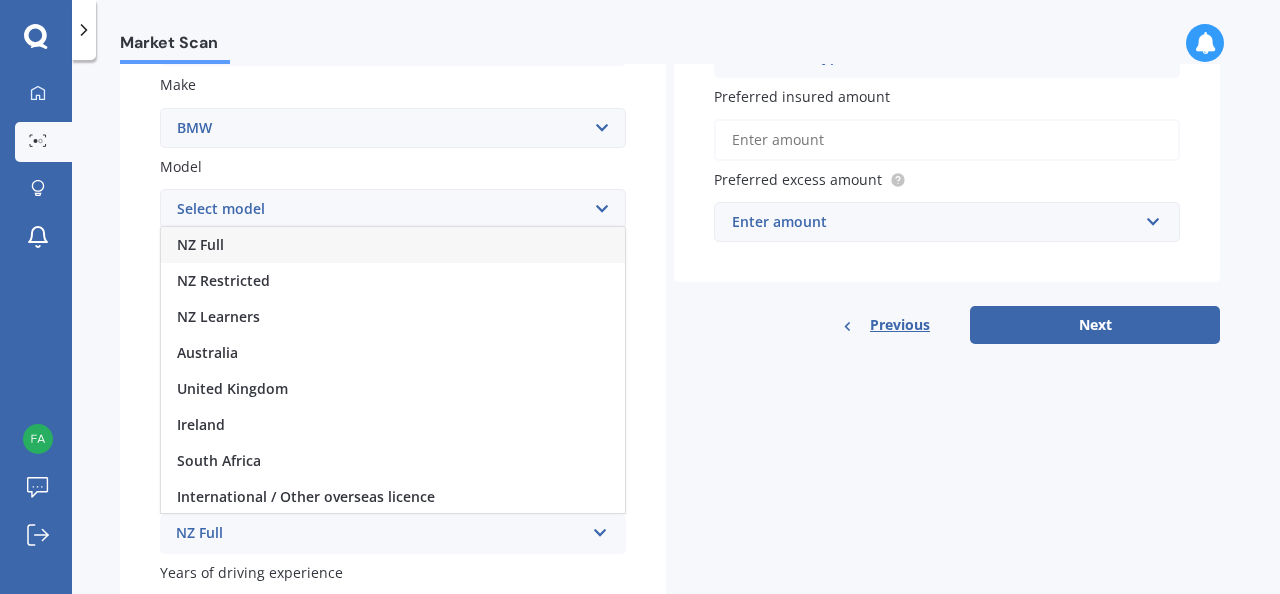 click on "NZ Full" at bounding box center (393, 245) 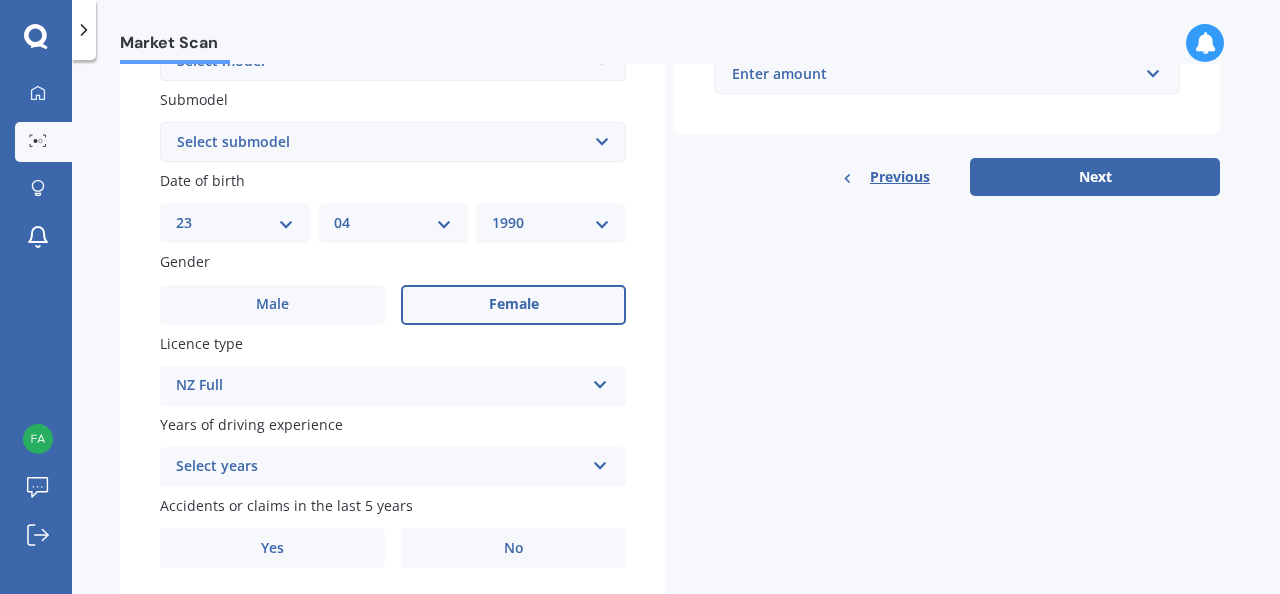 scroll, scrollTop: 535, scrollLeft: 0, axis: vertical 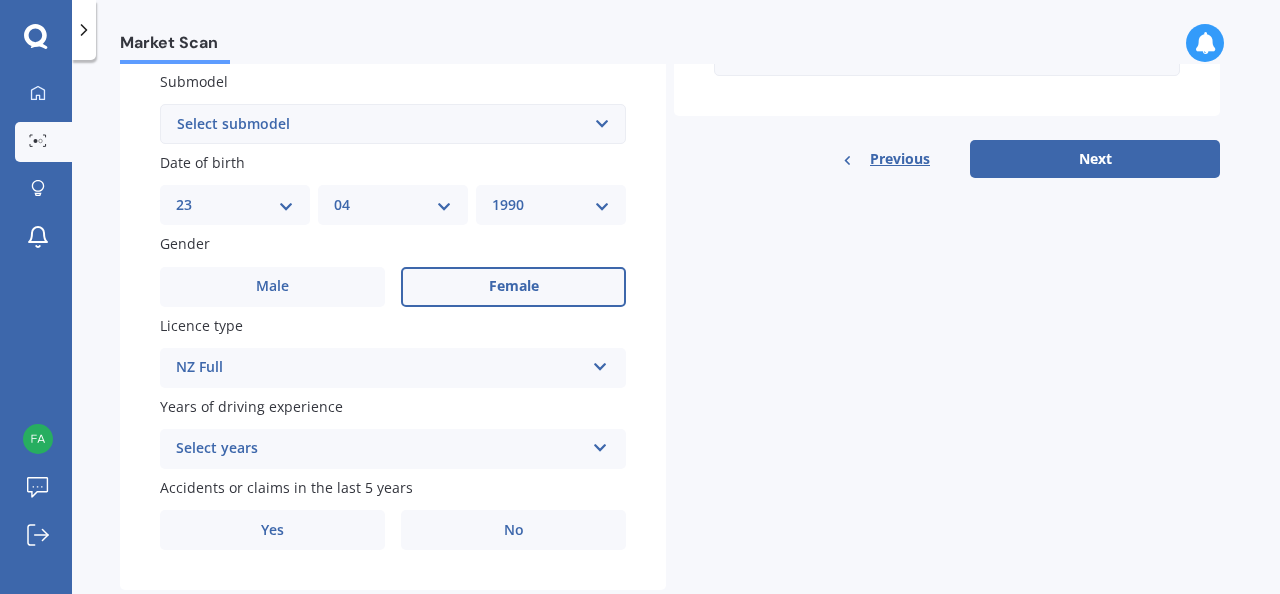 click on "Select years" at bounding box center [380, 449] 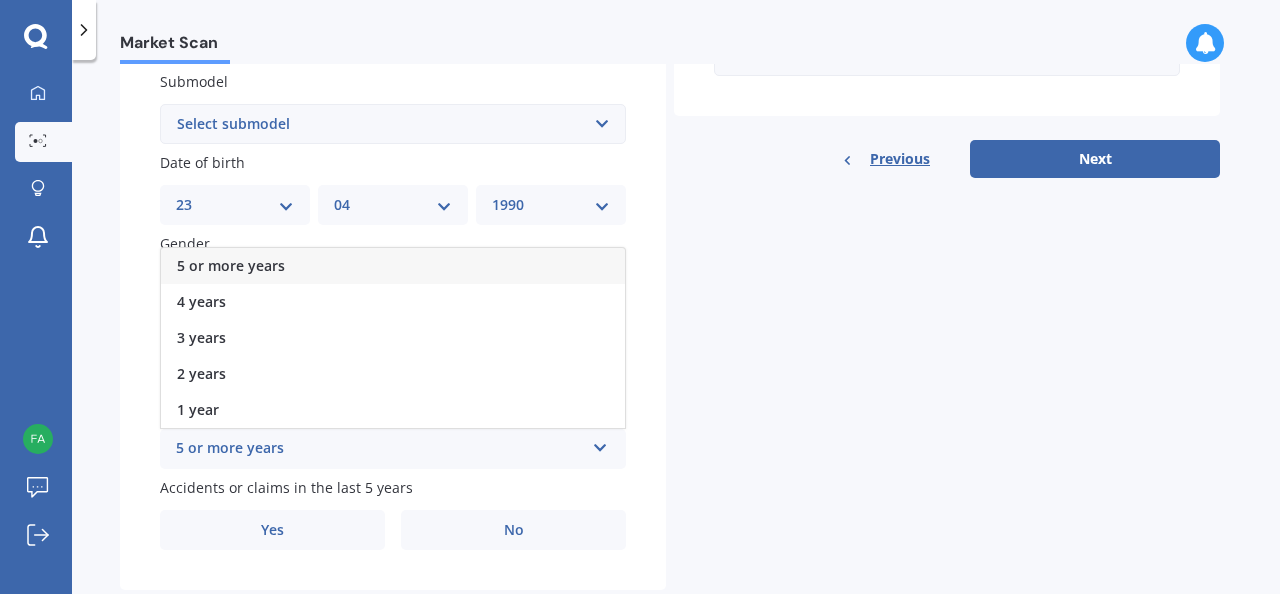 click on "5 or more years" at bounding box center [393, 266] 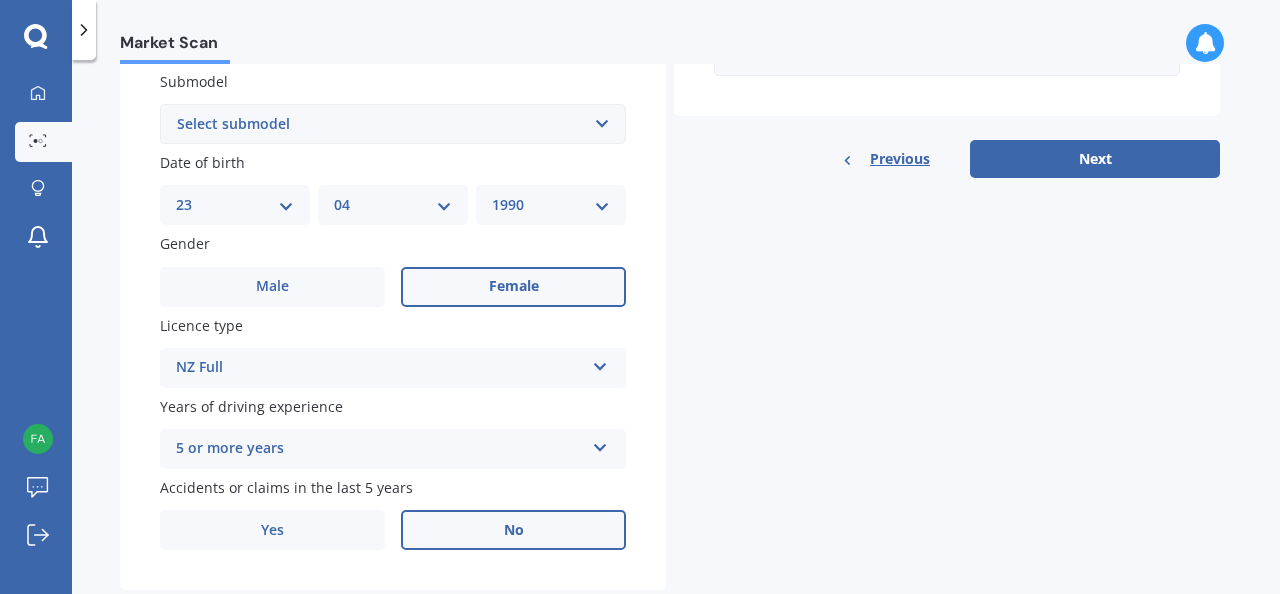 click on "No" at bounding box center [513, 530] 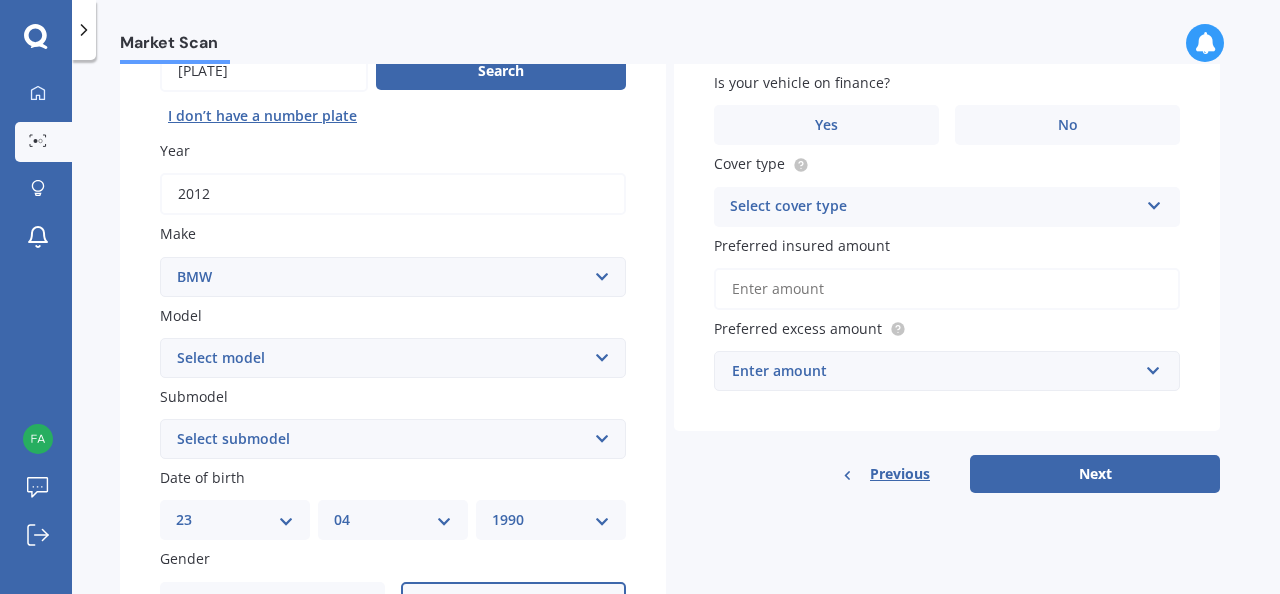 scroll, scrollTop: 88, scrollLeft: 0, axis: vertical 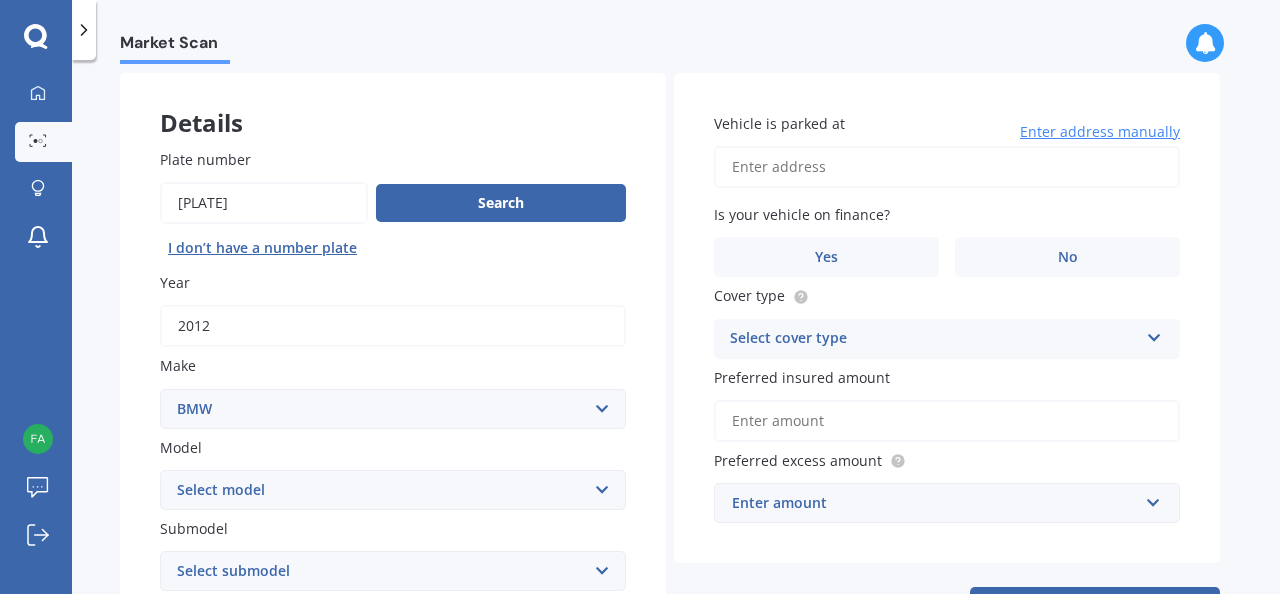 click on "Vehicle is parked at" at bounding box center [947, 167] 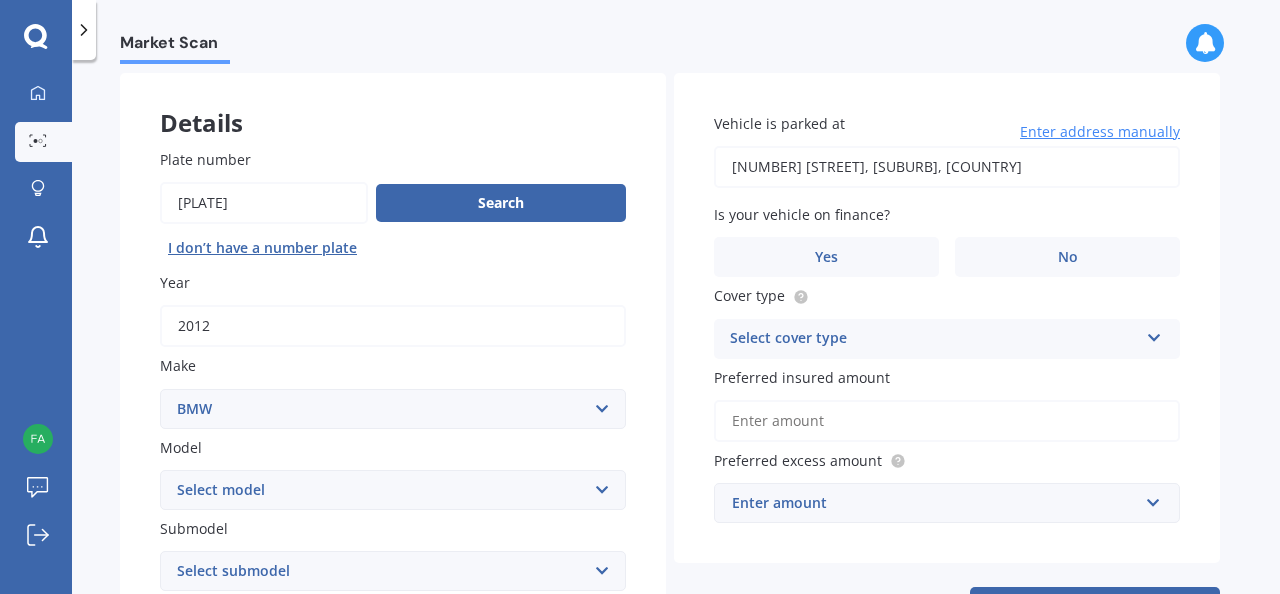 type on "[NUMBER] [STREET], [SUBURB] [POSTCODE]" 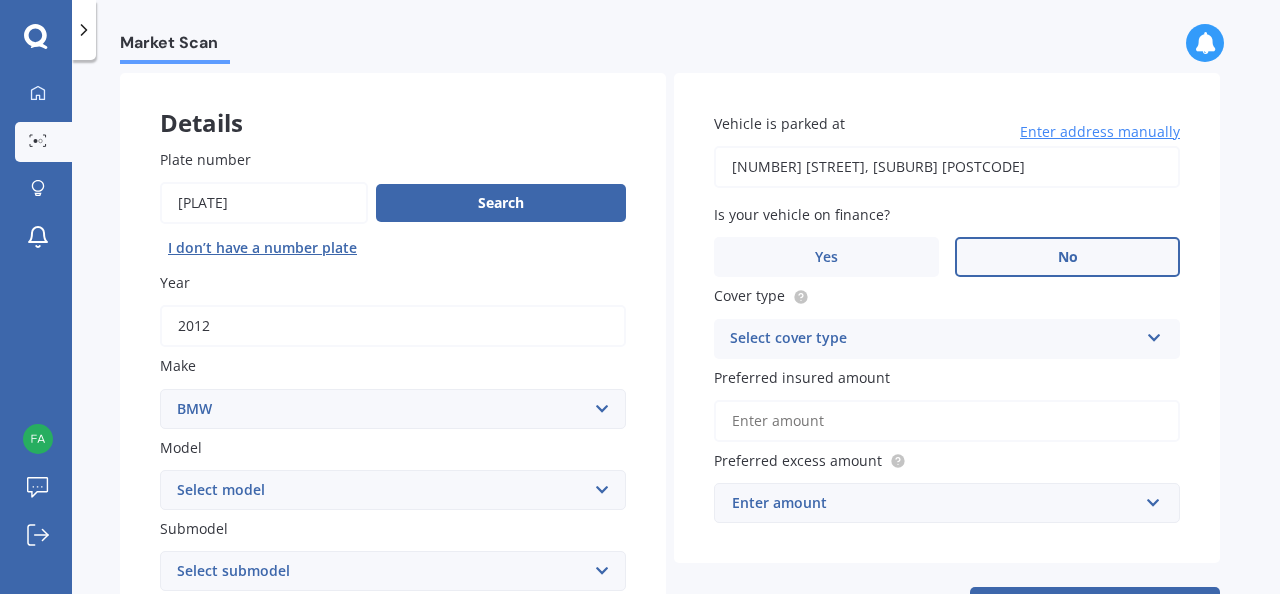 click on "No" at bounding box center [1068, 257] 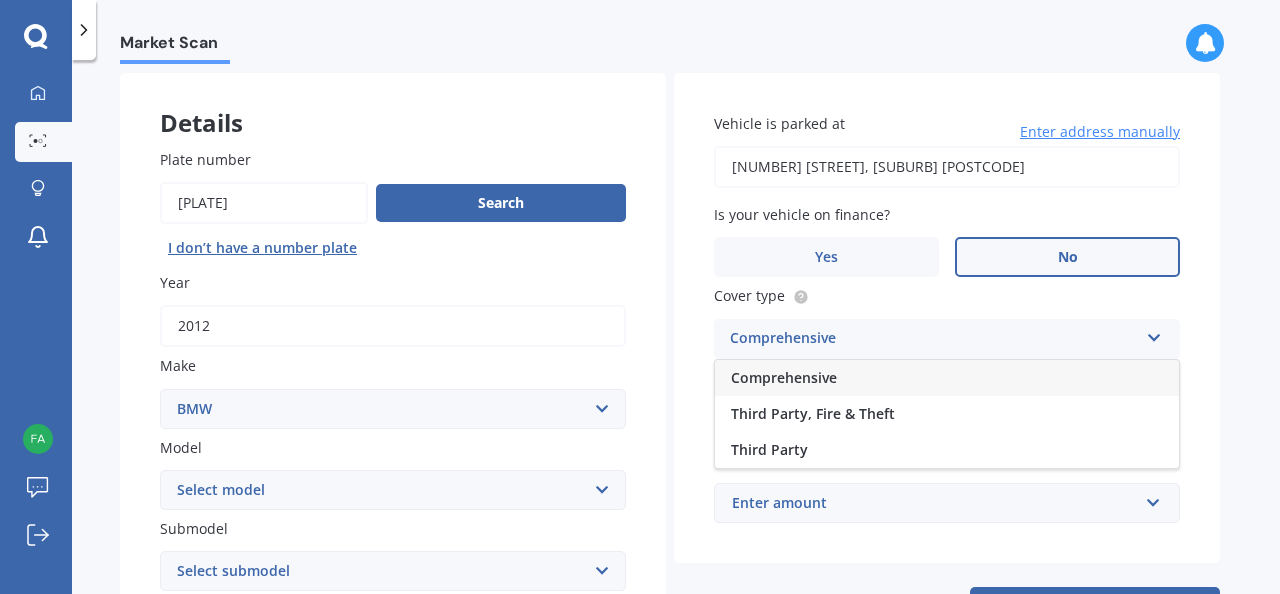 click on "Comprehensive" at bounding box center [947, 378] 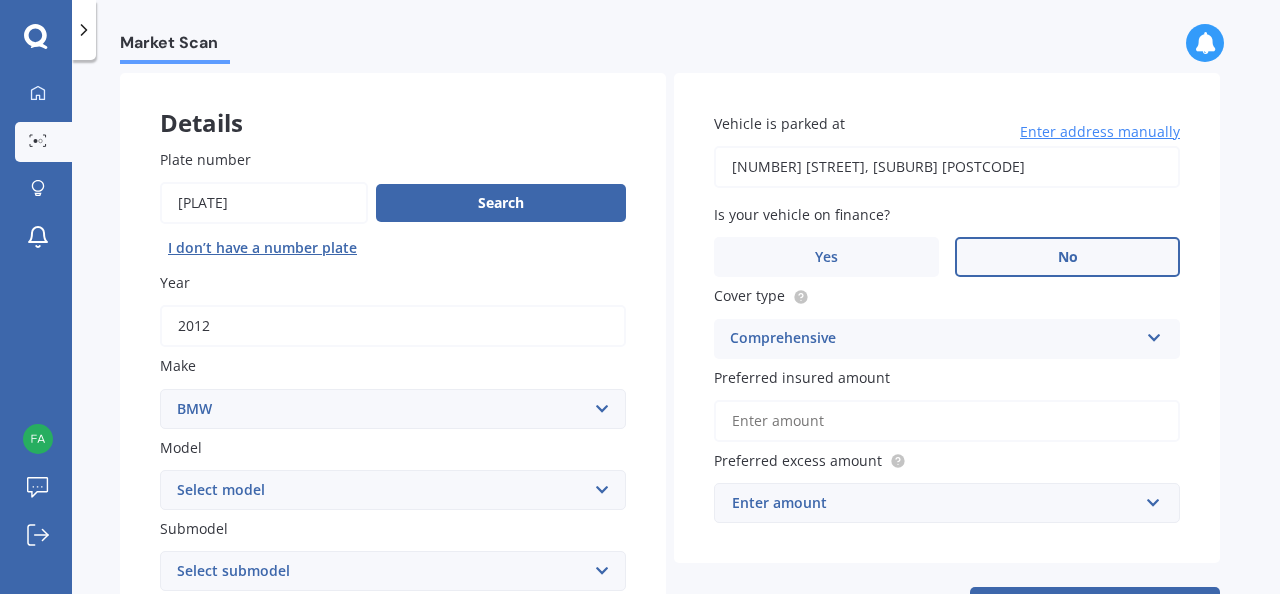 click on "Preferred insured amount" at bounding box center [947, 421] 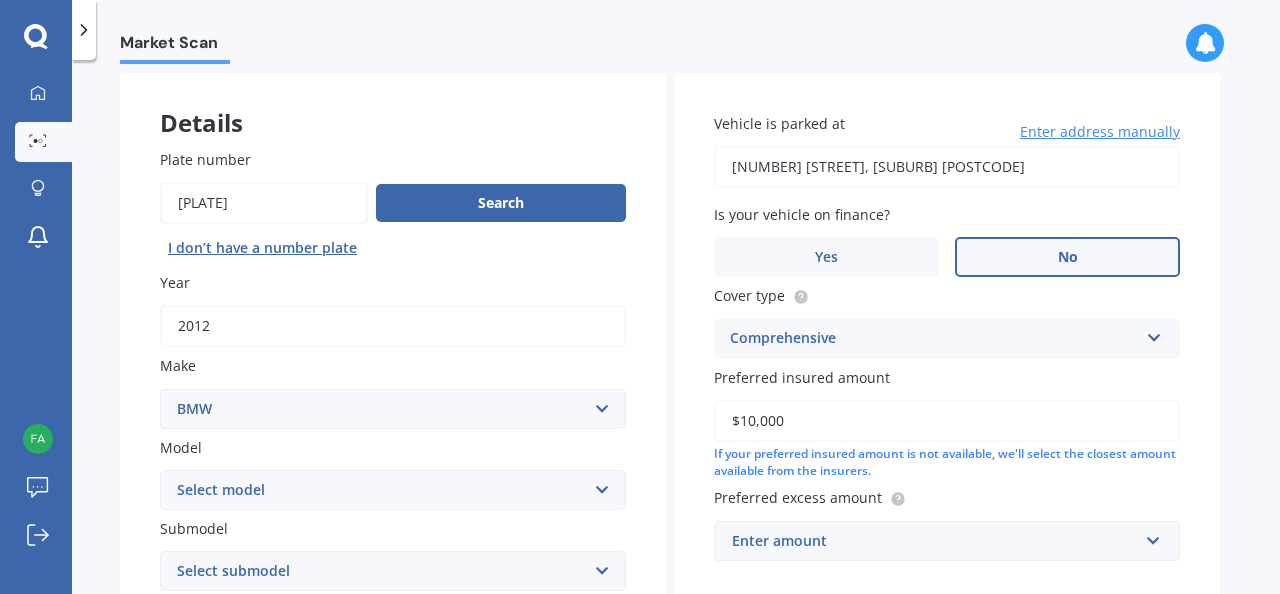 type on "$10,000" 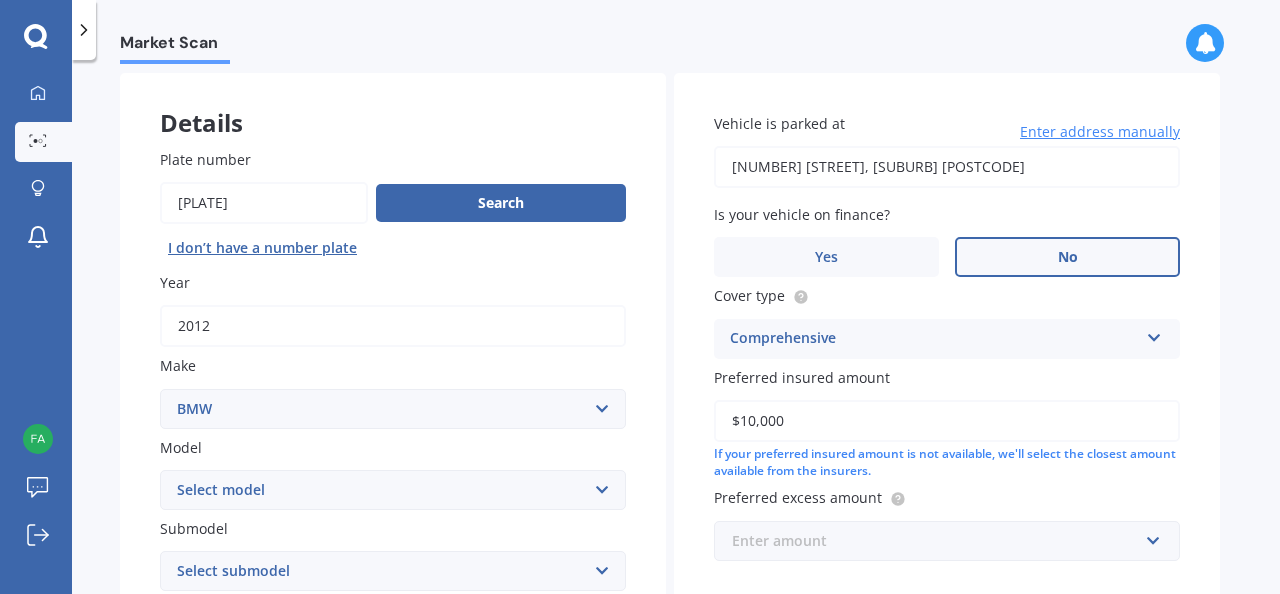 click at bounding box center (940, 541) 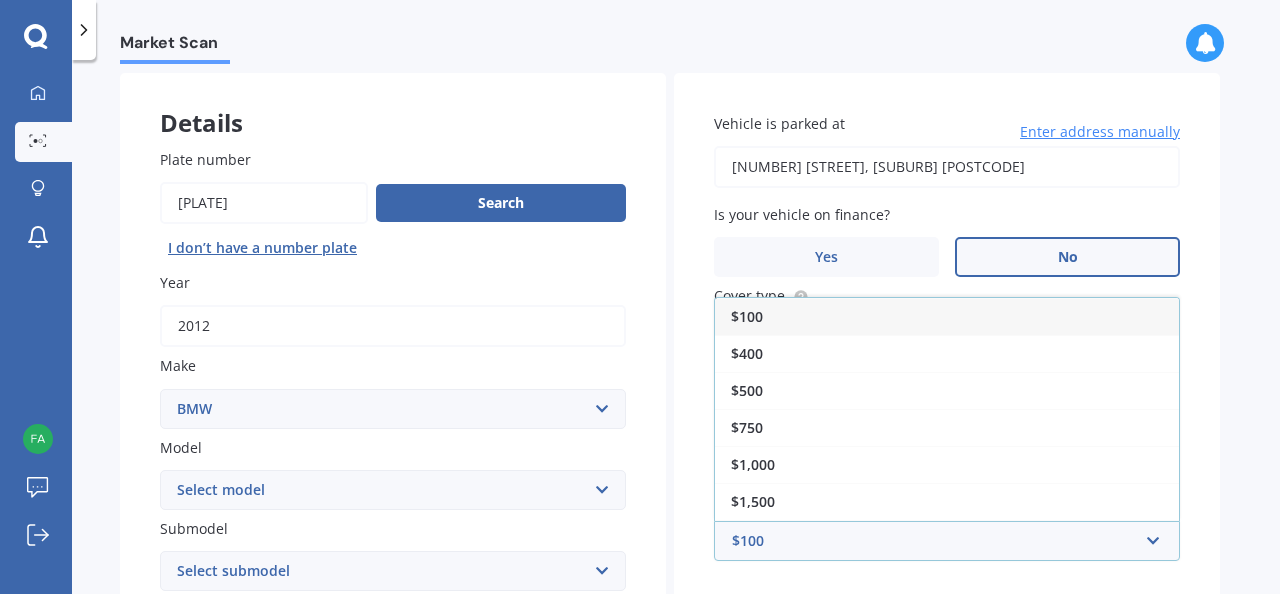 click on "$100" at bounding box center [947, 316] 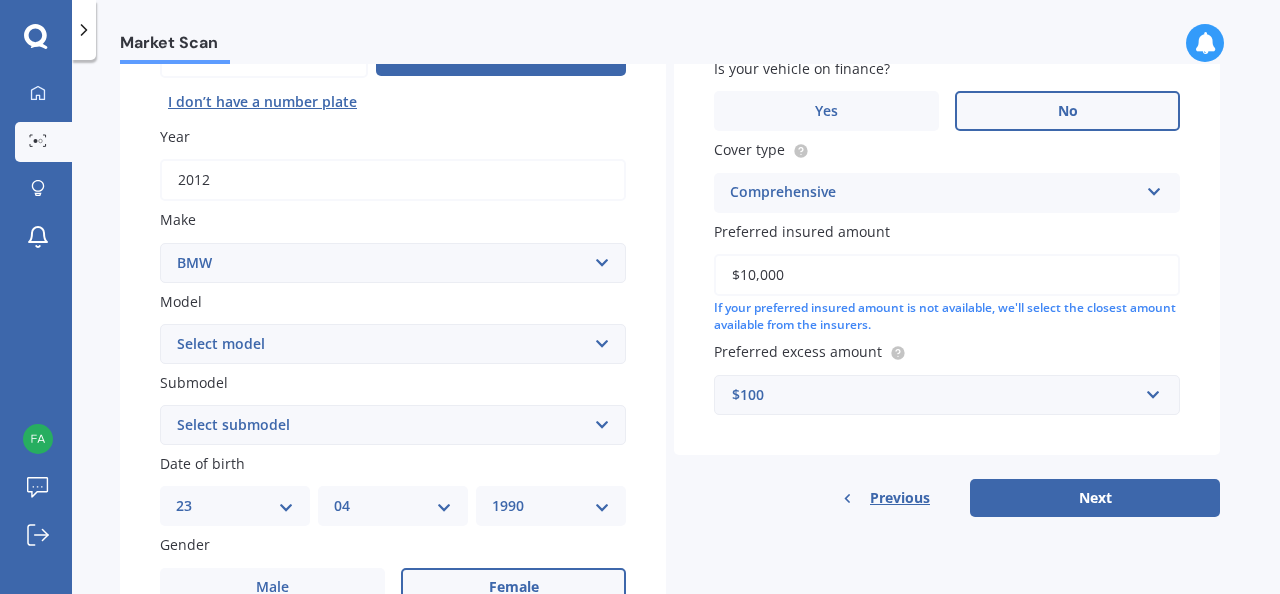 scroll, scrollTop: 252, scrollLeft: 0, axis: vertical 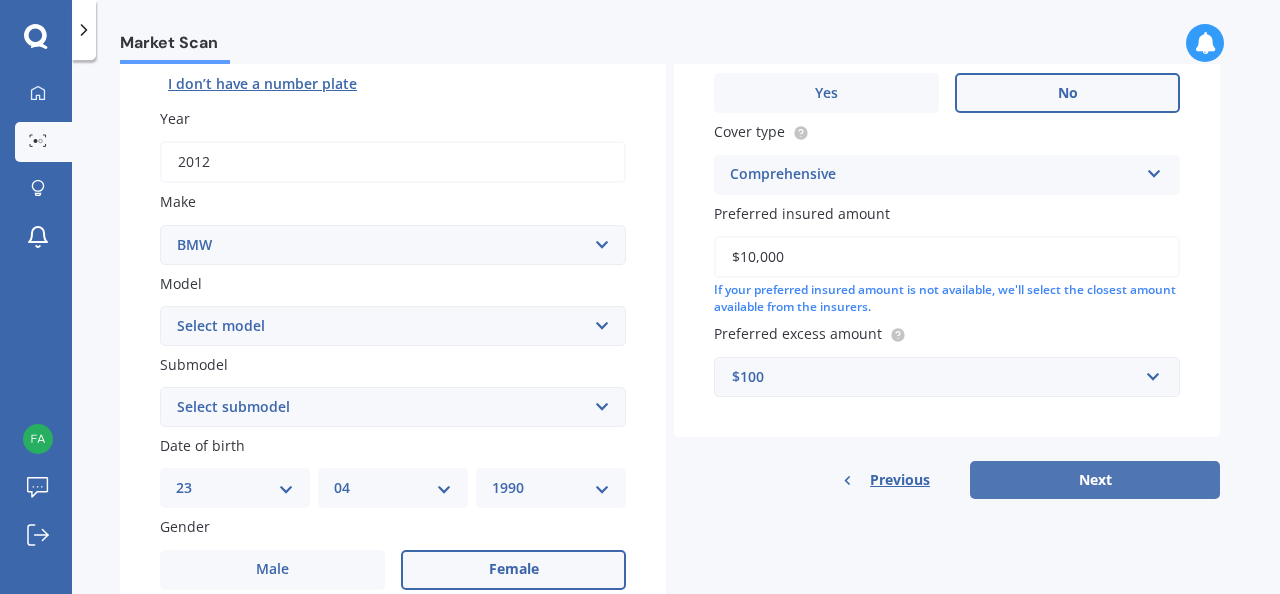 click on "Next" at bounding box center [1095, 480] 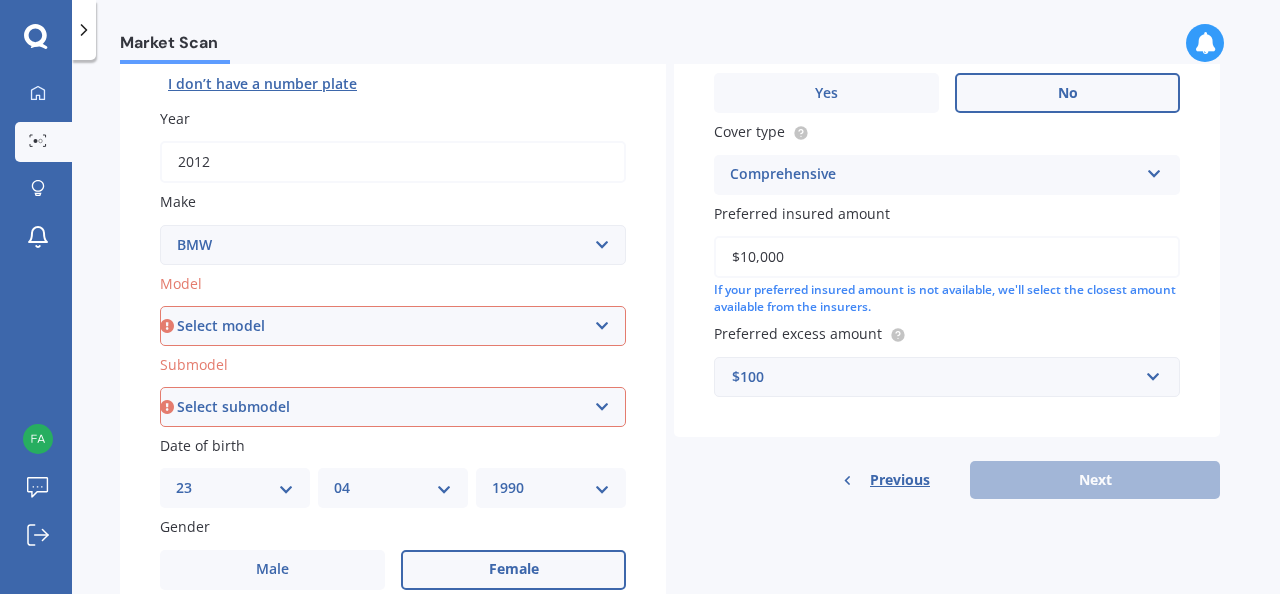 click on "Select model 116 116I 118 118D 120 130 218D 220I 225 250 316 318 320 320 i 323 325 328 330 335 335D 335i 340 420 428 430 435 518 520 523 523D 525 528 530 535 540 545 550 630 633 635 640D 640i 645i 650 728 730 733 735 740 745 750 760 840 850 i3 i3s i8 Ioniq iR iX IX3 M M135i M235 M240 M3 M340 M4 M4 Series M440i M5 M6 M7 X1 X2 X3 X4 X5 X6 X7 Z3 Z4 Z8" at bounding box center (393, 326) 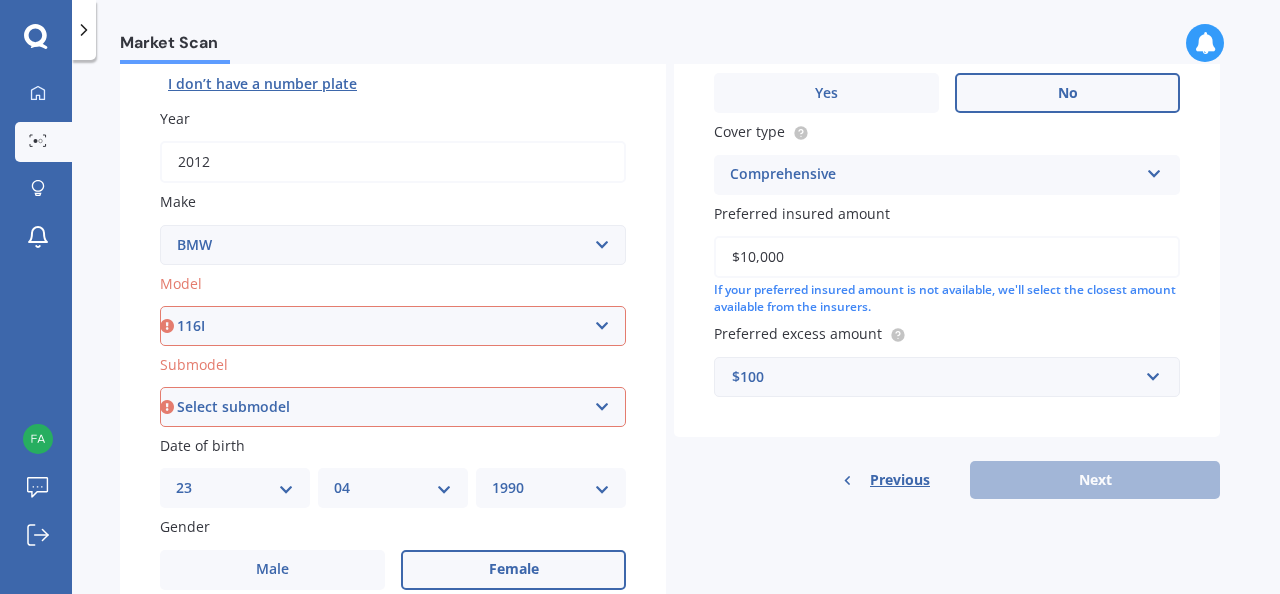 click on "Select model 116 116I 118 118D 120 130 218D 220I 225 250 316 318 320 320 i 323 325 328 330 335 335D 335i 340 420 428 430 435 518 520 523 523D 525 528 530 535 540 545 550 630 633 635 640D 640i 645i 650 728 730 733 735 740 745 750 760 840 850 i3 i3s i8 Ioniq iR iX IX3 M M135i M235 M240 M3 M340 M4 M4 Series M440i M5 M6 M7 X1 X2 X3 X4 X5 X6 X7 Z3 Z4 Z8" at bounding box center [393, 326] 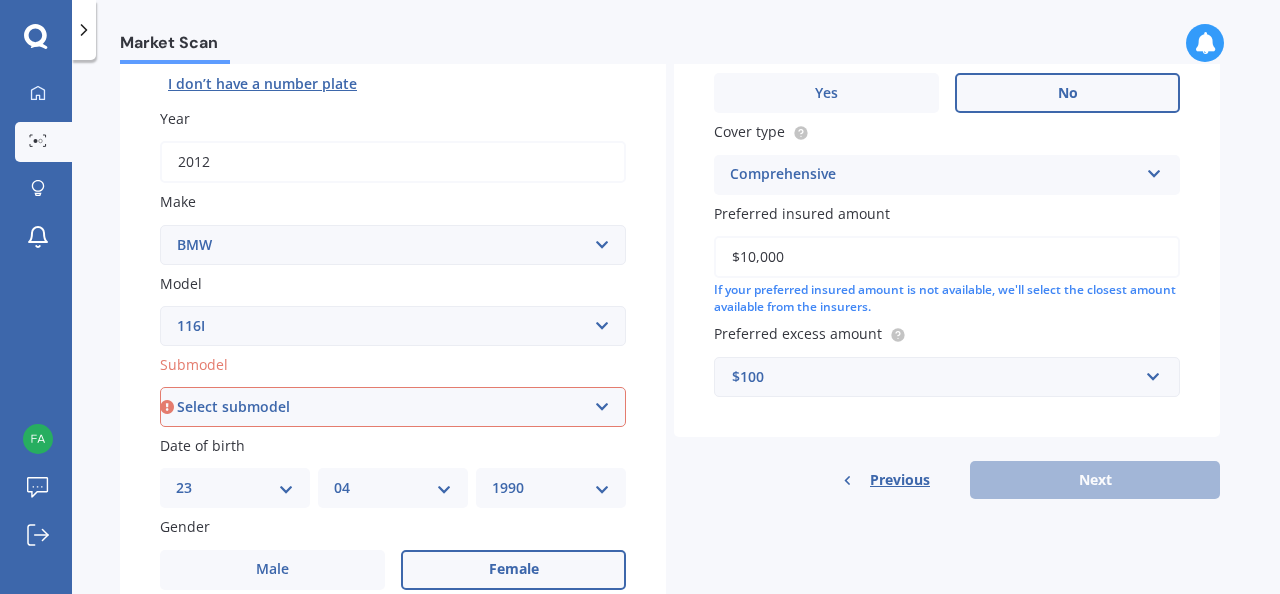 click on "Select submodel [BODY_STYLE]" at bounding box center [393, 407] 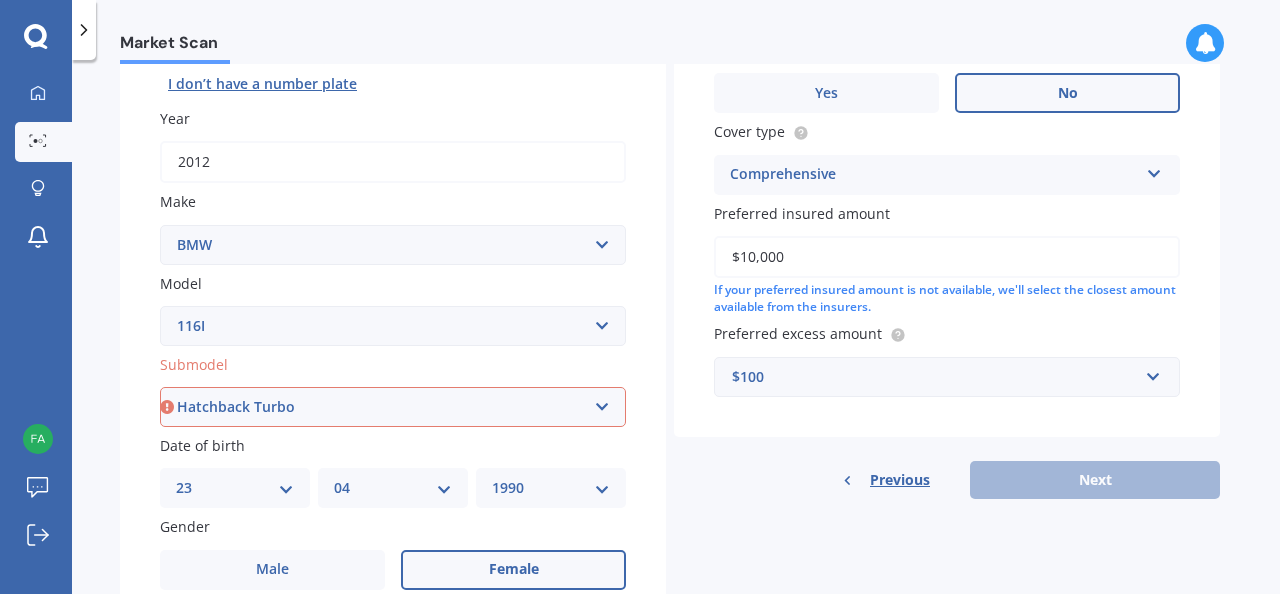 click on "Select submodel [BODY_STYLE]" at bounding box center [393, 407] 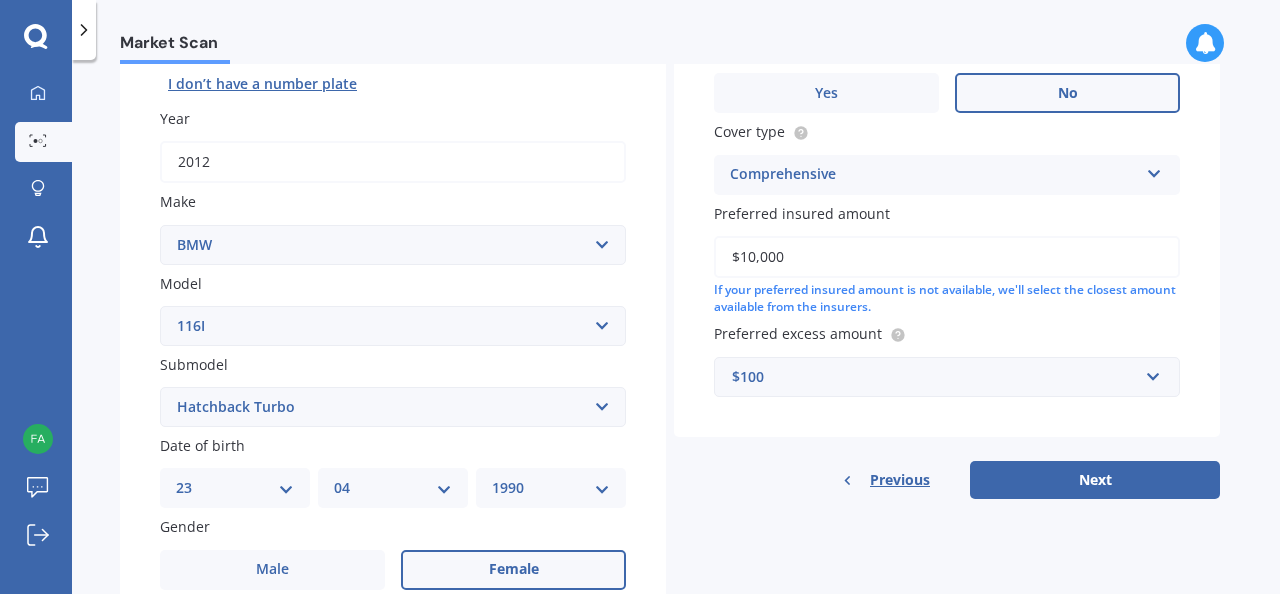 click on "Date of birth DD 01 02 03 04 05 06 07 08 09 10 11 12 13 14 15 16 17 18 19 20 21 22 23 24 25 26 27 28 29 30 31 MM 01 02 03 04 05 06 07 08 09 10 11 12 YYYY 2025 2024 2023 2022 2021 2020 2019 2018 2017 2016 2015 2014 2013 2012 2011 2010 2009 2008 2007 2006 2005 2004 2003 2002 2001 2000 1999 1998 1997 1996 1995 1994 1993 1992 1991 1990 1989 1988 1987 1986 1985 1984 1983 1982 1981 1980 1979 1978 1977 1976 1975 1974 1973 1972 1971 1970 1969 1968 1967 1966 1965 1964 1963 1962 1961 1960 1959 1958 1957 1956 1955 1954 1953 1952 1951 1950 1949 1948 1947 1946 1945 1944 1943 1942 1941 1940 1939 1938 1937 1936 1935 1934 1933 1932 1931 1930 1929 1928 1927 1926" at bounding box center (393, 471) 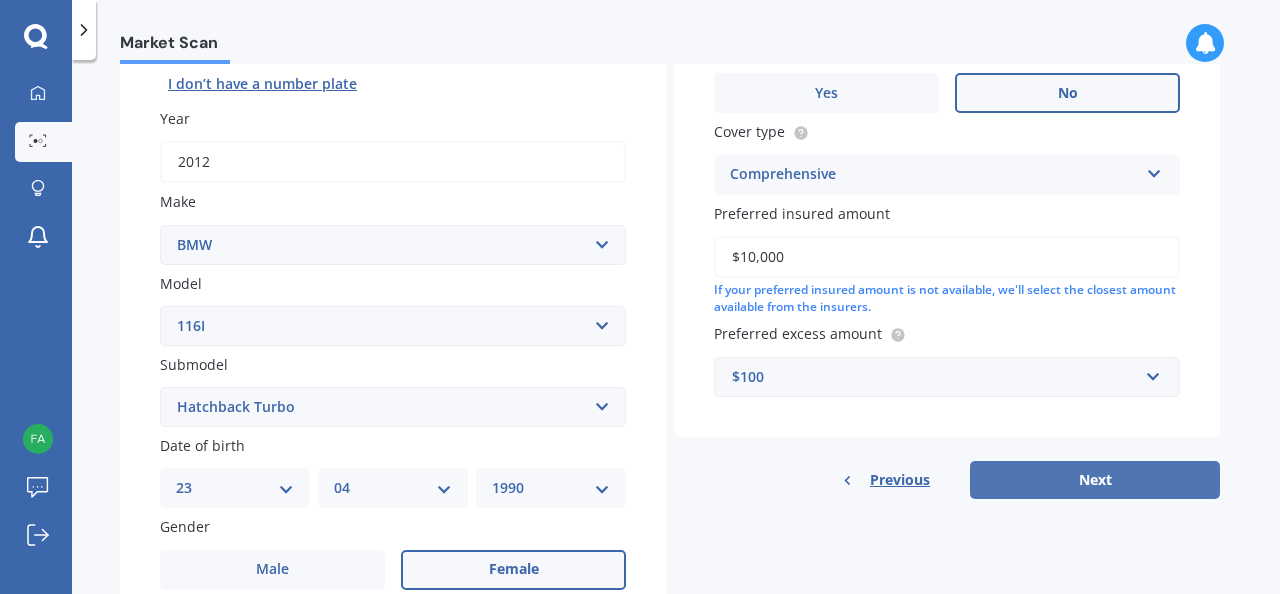 click on "Next" at bounding box center (1095, 480) 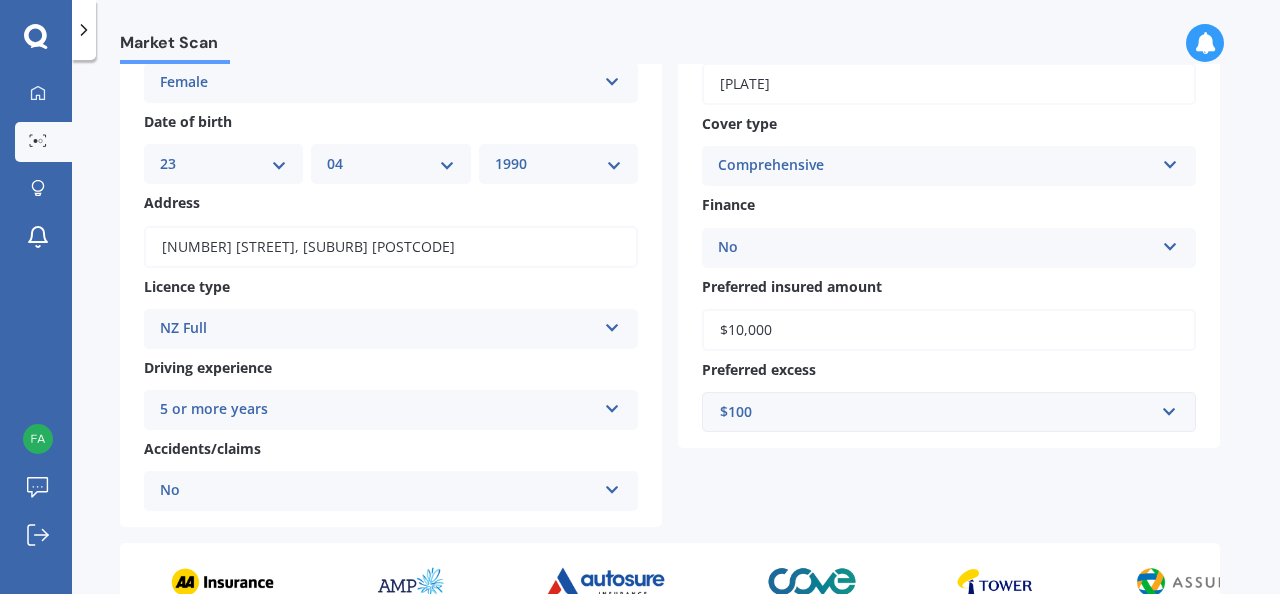 scroll, scrollTop: 0, scrollLeft: 0, axis: both 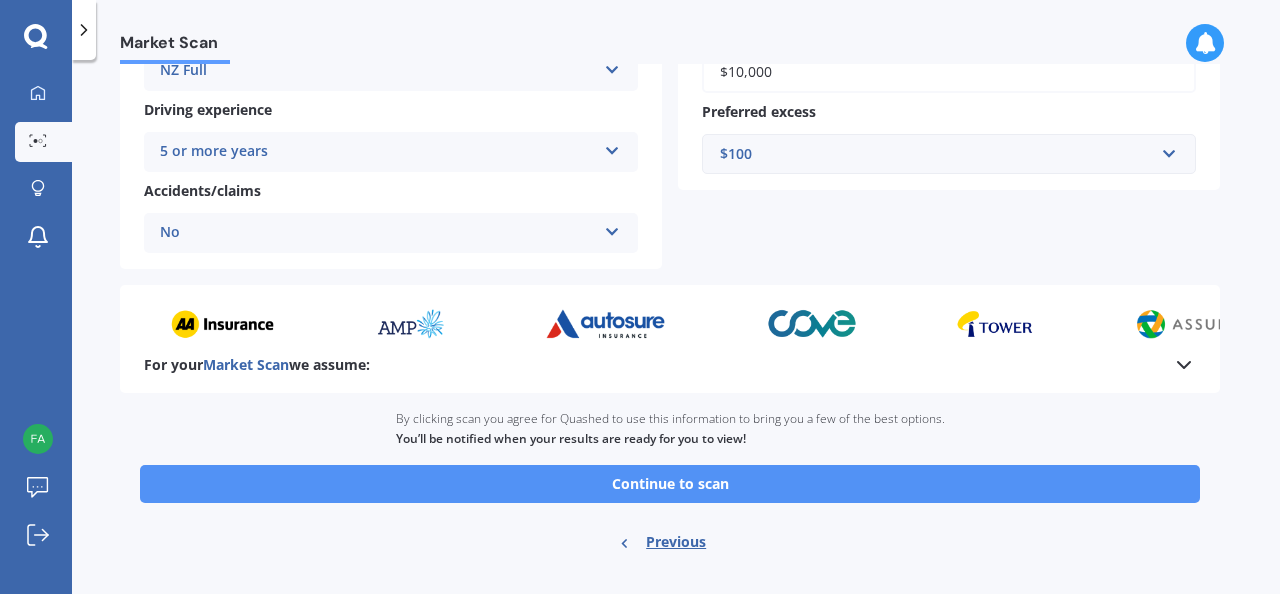 click on "Continue to scan" at bounding box center (670, 484) 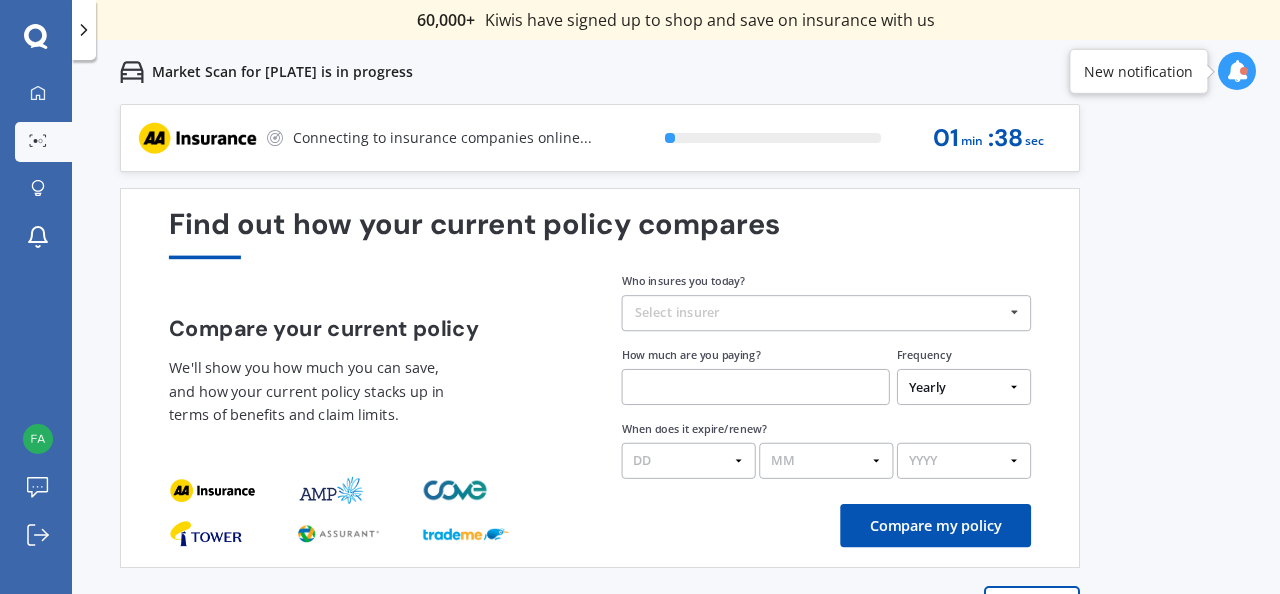 scroll, scrollTop: 0, scrollLeft: 0, axis: both 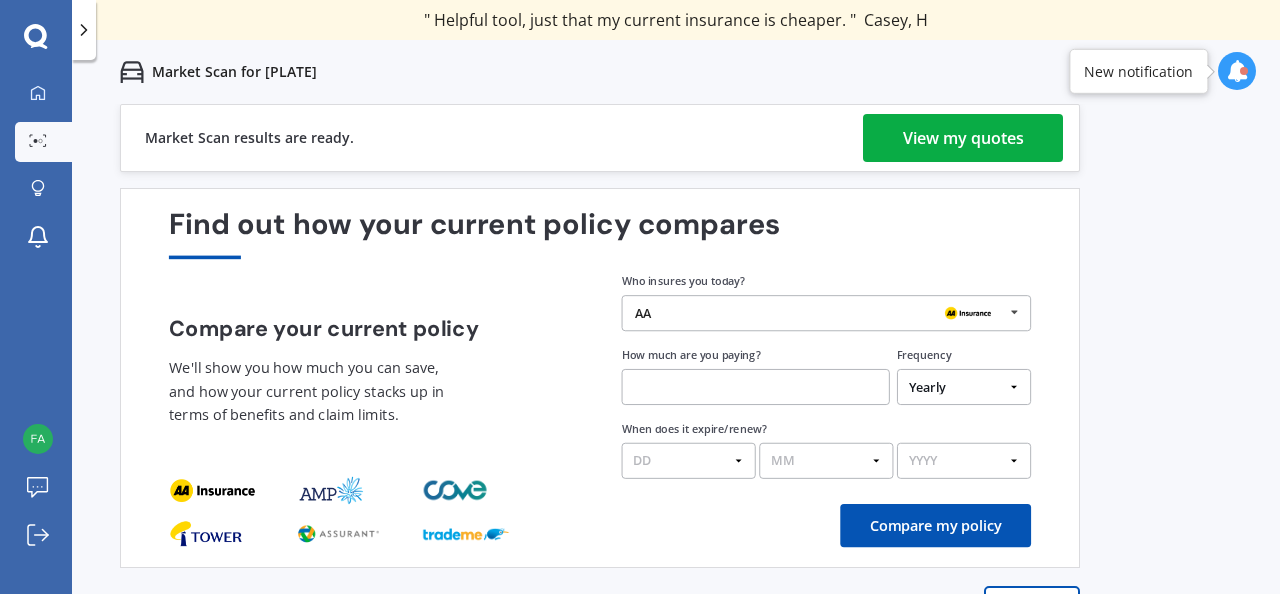 click on "AA AA Tower AMI State AMP ANZ ASB BNZ Trade Me Insurance Westpac Other" at bounding box center (827, 313) 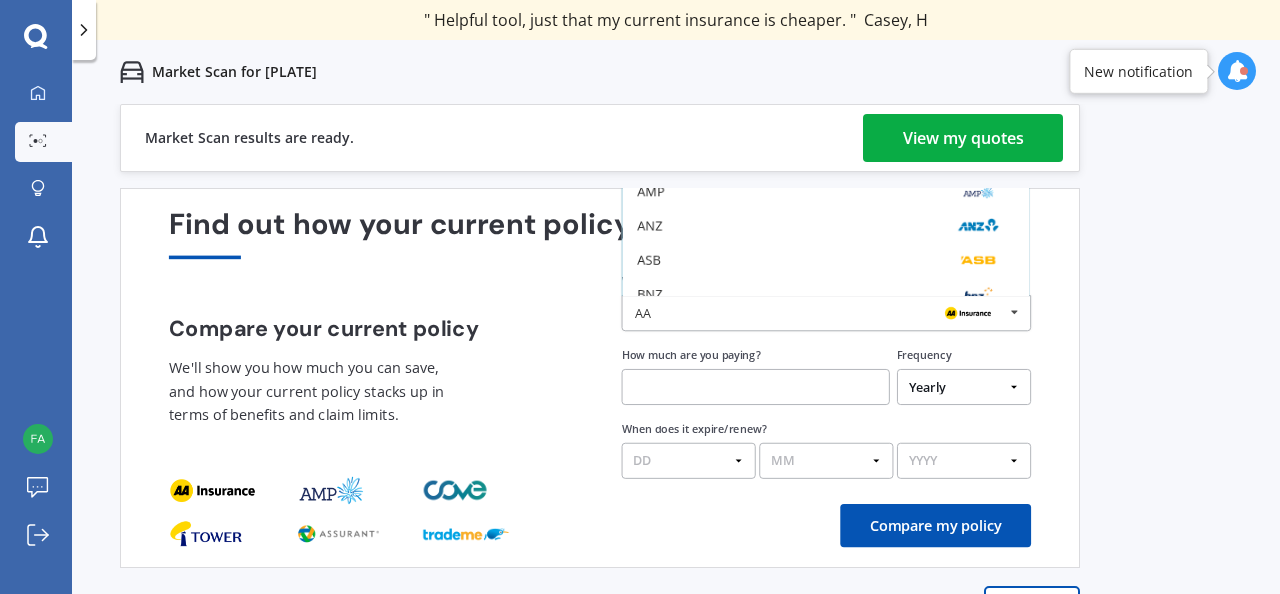 click on "Find out how your current policy compares Compare your current policy  We'll show you how much you can save, and how your current policy stacks up in terms of benefits and claim limits. Enter your policy information Who insures you today? AA AA Tower AMI State AMP ANZ ASB BNZ Trade Me Insurance Westpac Other How much are you paying? Frequency Yearly Six-Monthly Quarterly Monthly Fortnightly Weekly One-Off When does it expire/renew? DD 01 02 03 04 05 06 07 08 09 10 11 12 13 14 15 16 17 18 19 20 21 22 23 24 25 26 27 28 29 30 31 MM 01 02 03 04 05 06 07 08 09 10 11 12 YYYY 2026 2025 2024 Compare my policy" at bounding box center (600, 378) 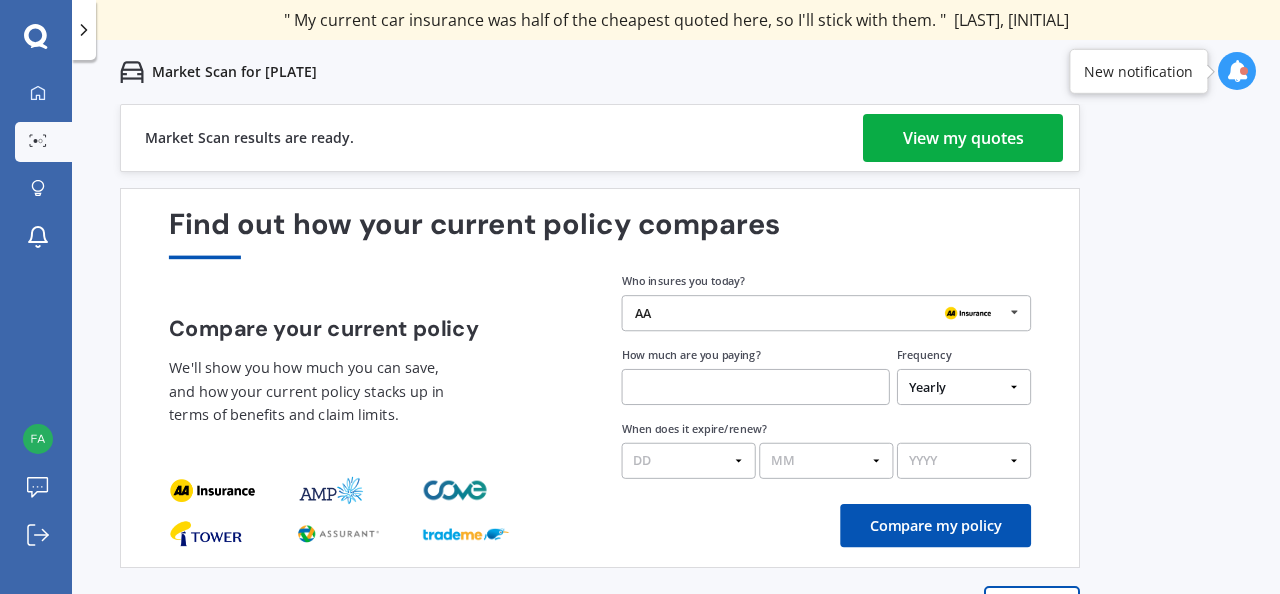 click on "View my quotes" at bounding box center (963, 138) 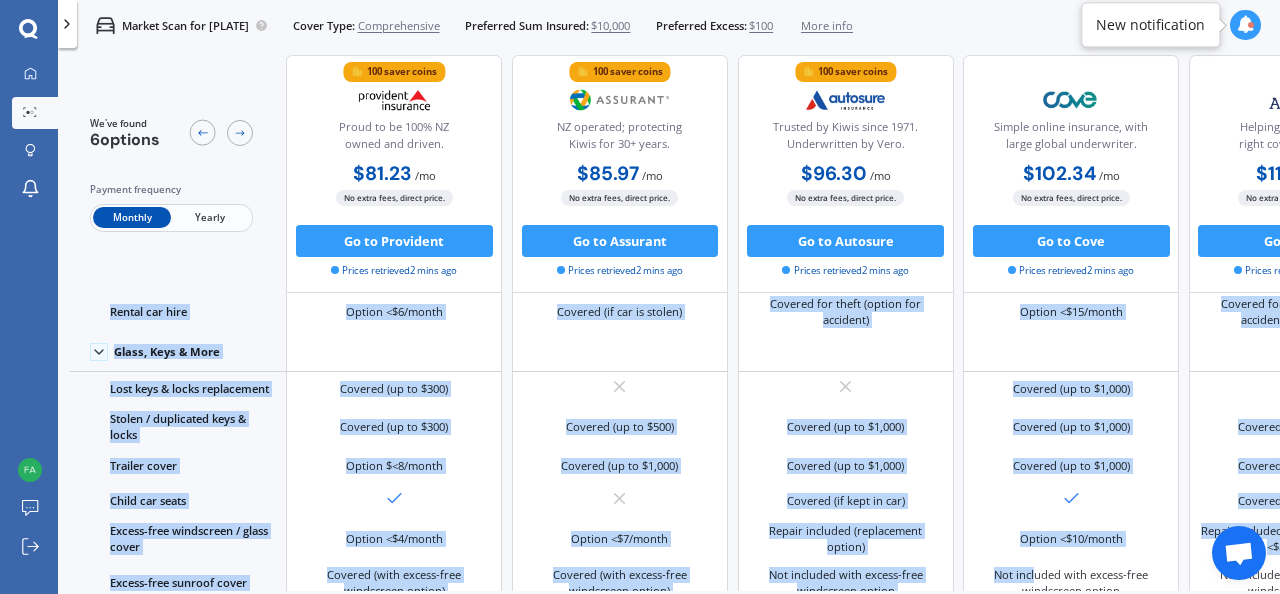 drag, startPoint x: 960, startPoint y: 578, endPoint x: 1036, endPoint y: 588, distance: 76.655075 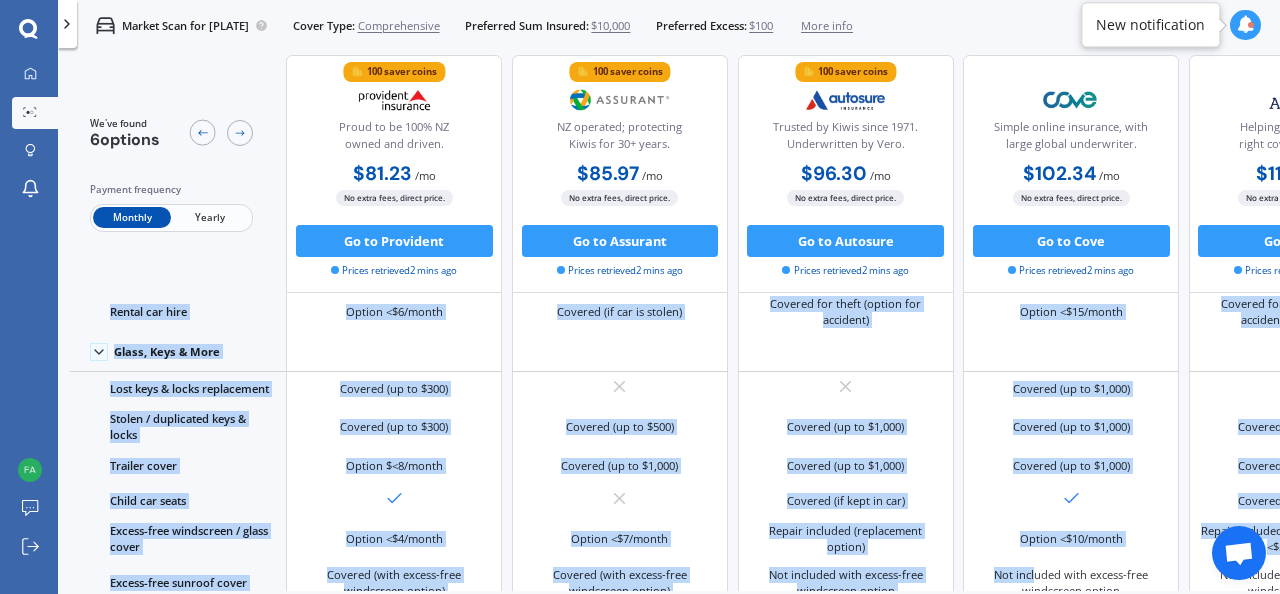 click on "We've found 6  options Payment frequency Monthly Yearly 100 saver coins Proud to be 100% NZ owned and driven. $81.23   /  mo $812.76   /  yr $81.23   /  mo No extra fees, direct price. Go to Provident Prices retrieved  2 mins ago 100 saver coins NZ operated; protecting Kiwis for 30+ years. $85.97   /  mo $1,031.66   /  yr $85.97   /  mo No extra fees, direct price. Go to Assurant Prices retrieved  2 mins ago 100 saver coins Trusted by Kiwis since 1971. Underwritten by Vero. $96.30   /  mo $1,051.56   /  yr $96.30   /  mo No extra fees, direct price. Go to Autosure Prices retrieved  2 mins ago Simple online insurance, with large global underwriter. $102.34   /  mo $1,106.37   /  yr $102.34   /  mo No extra fees, direct price. Go to Cove Prices retrieved  2 mins ago Helping Kiwis find the right cover since 1966. $117.19   /  mo $1,279.44   /  yr $117.19   /  mo No extra fees, direct price. Go to AMP Prices retrieved  2 mins ago Making it easy to insure your home, car and contents. $204.28   /  mo $2,229.49   /" at bounding box center (675, 323) 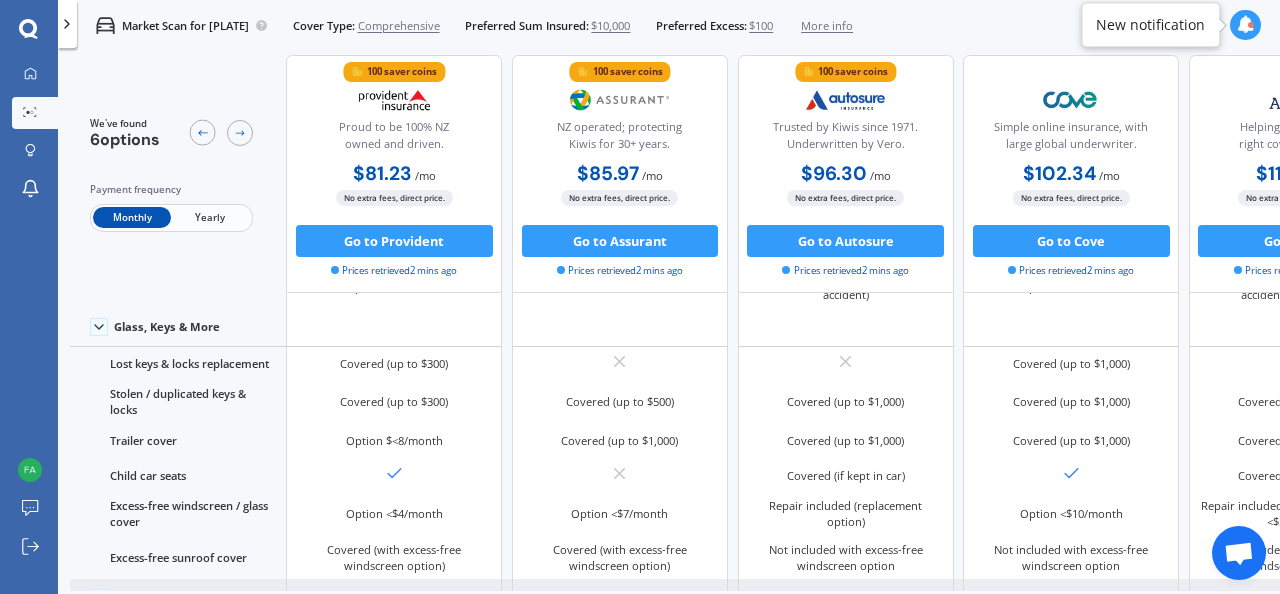 drag, startPoint x: 979, startPoint y: 579, endPoint x: 1121, endPoint y: 579, distance: 142 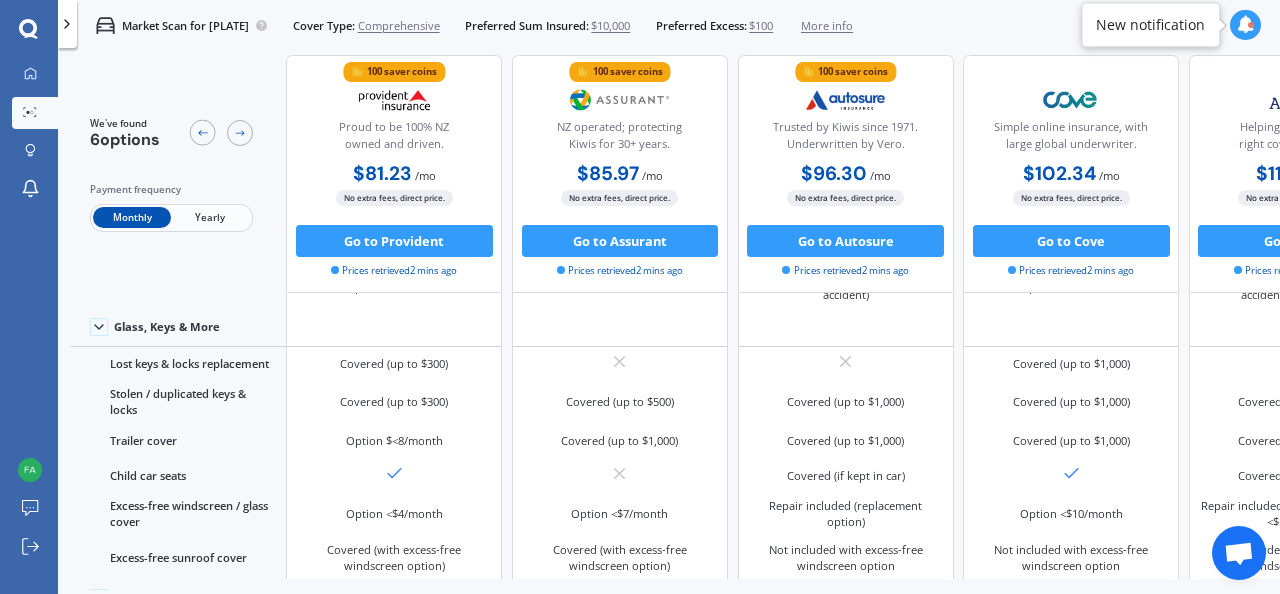 scroll, scrollTop: 718, scrollLeft: 448, axis: both 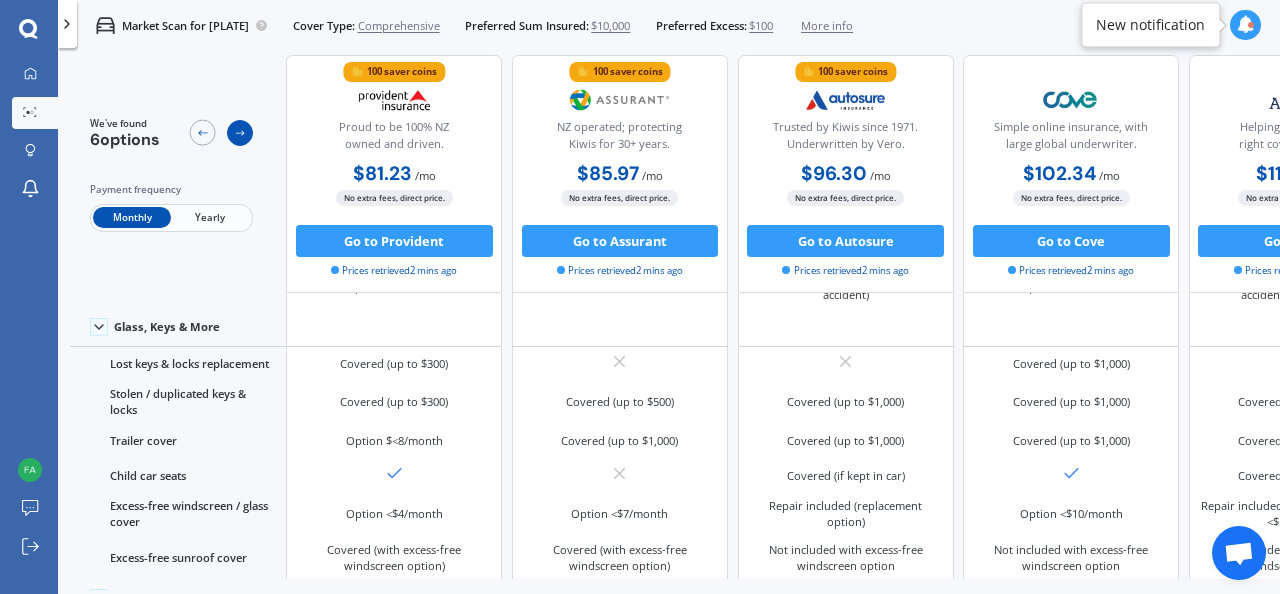 click at bounding box center [240, 134] 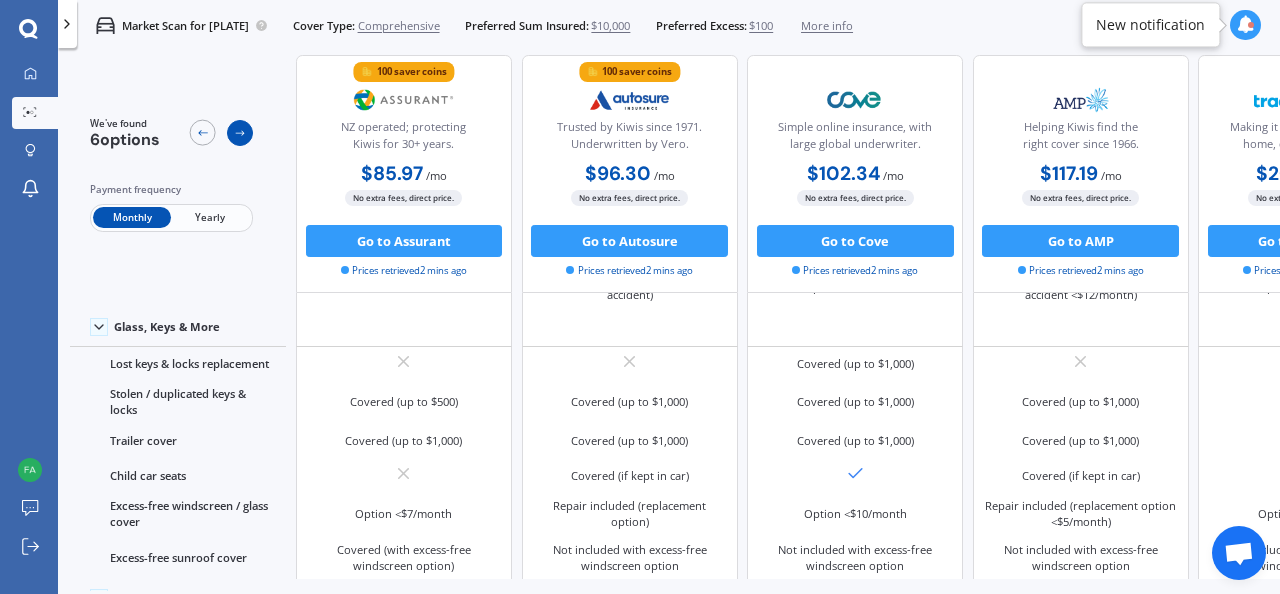 click at bounding box center [240, 134] 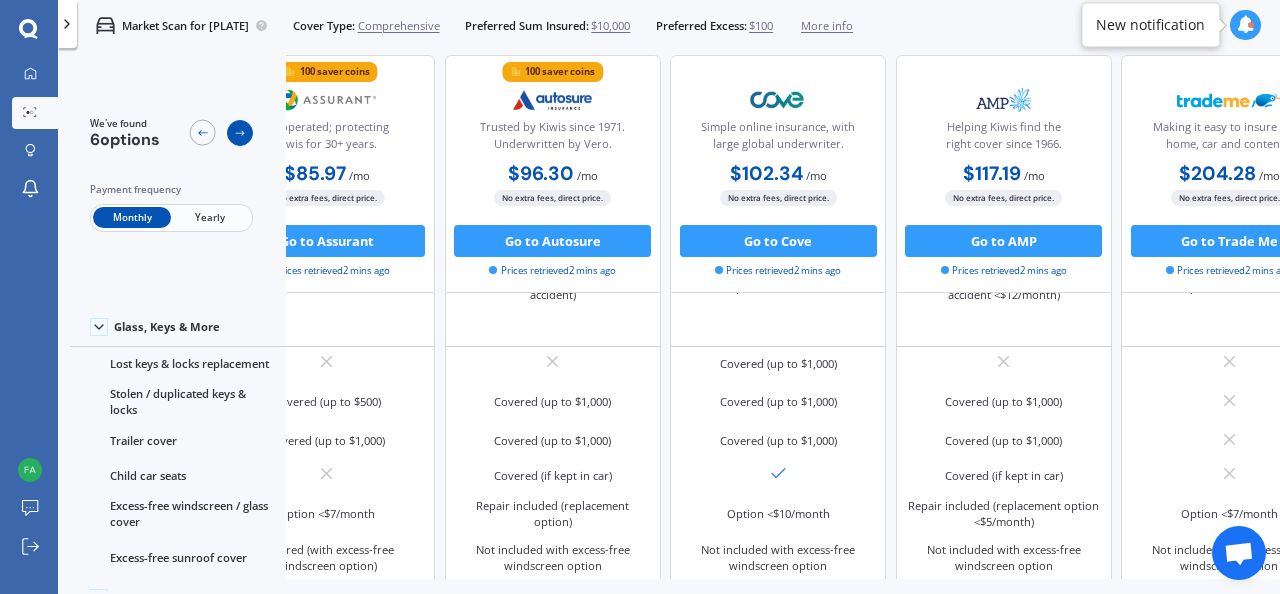 scroll, scrollTop: 718, scrollLeft: 448, axis: both 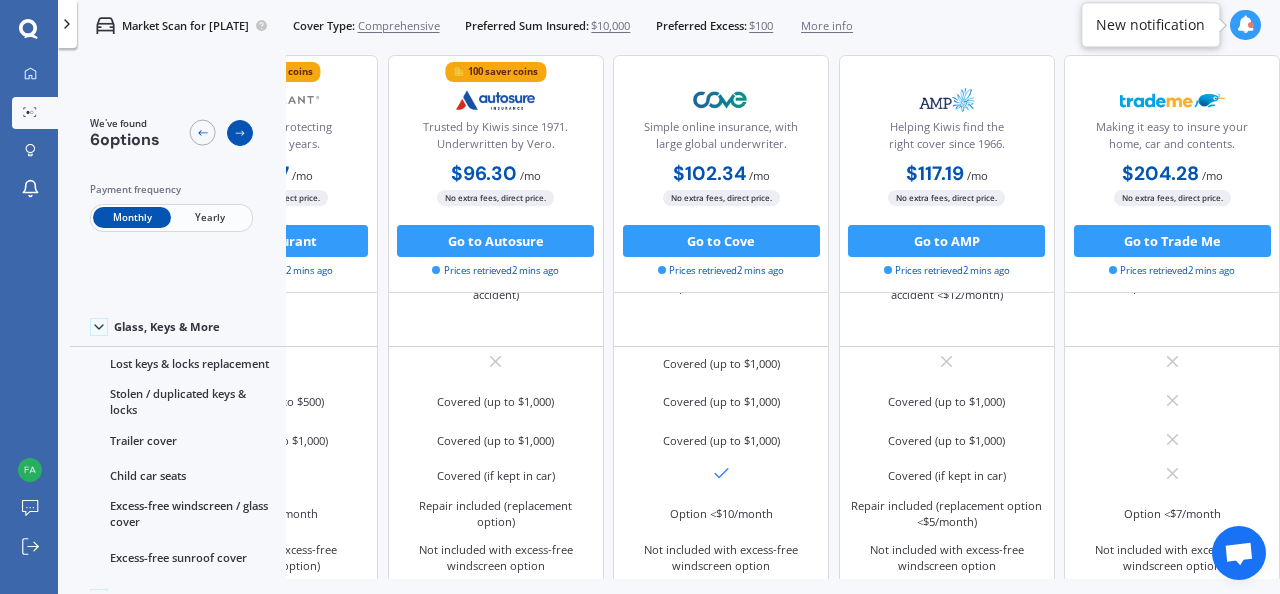 click at bounding box center (240, 134) 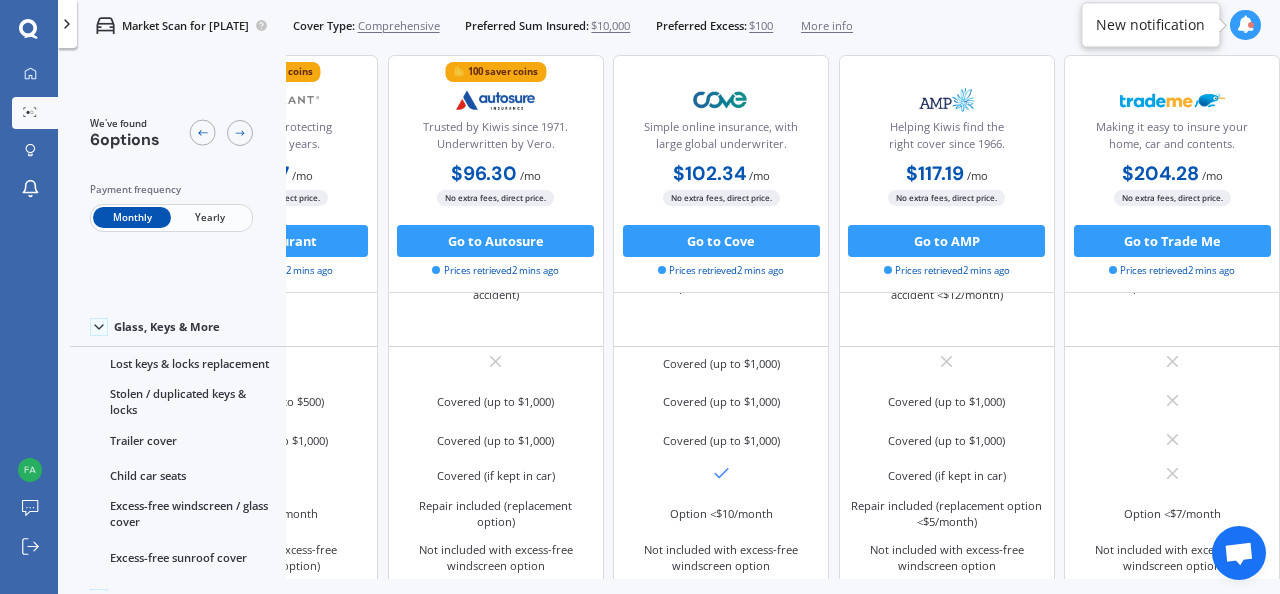 click on "$100" at bounding box center [761, 26] 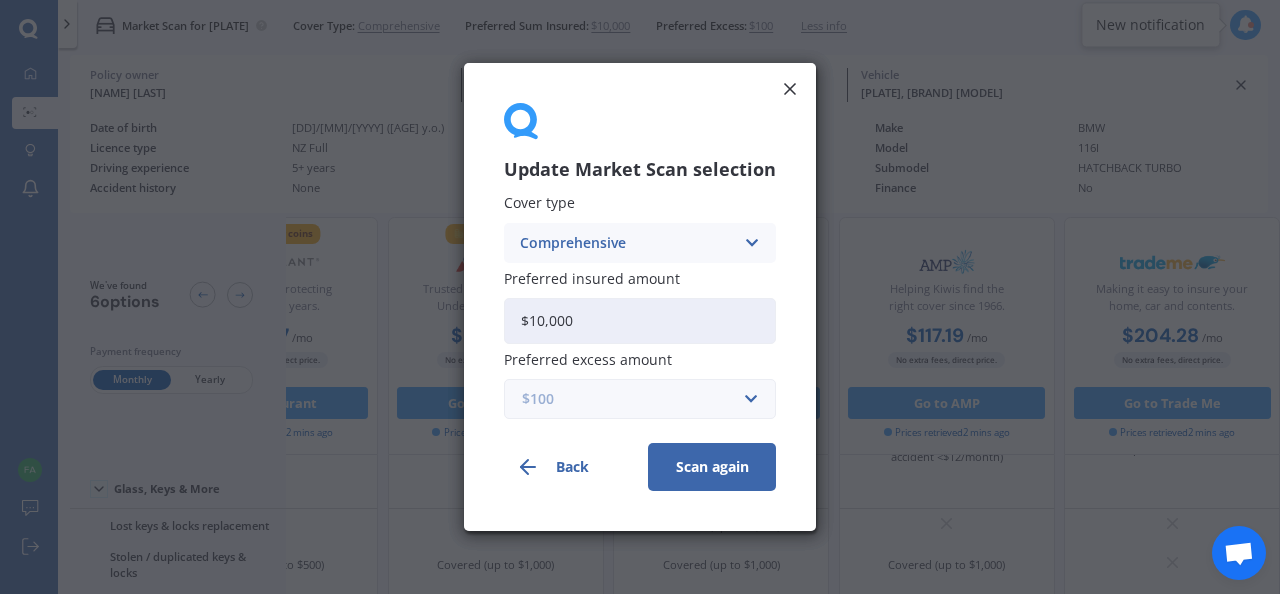 click at bounding box center (633, 399) 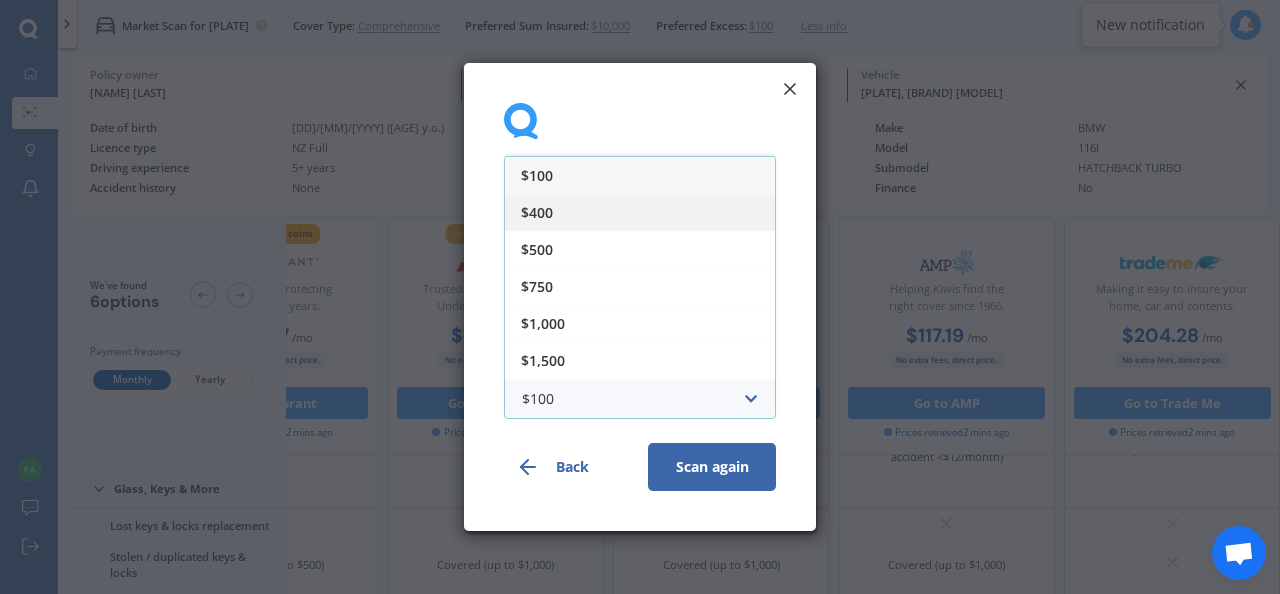 click on "$400" at bounding box center [640, 212] 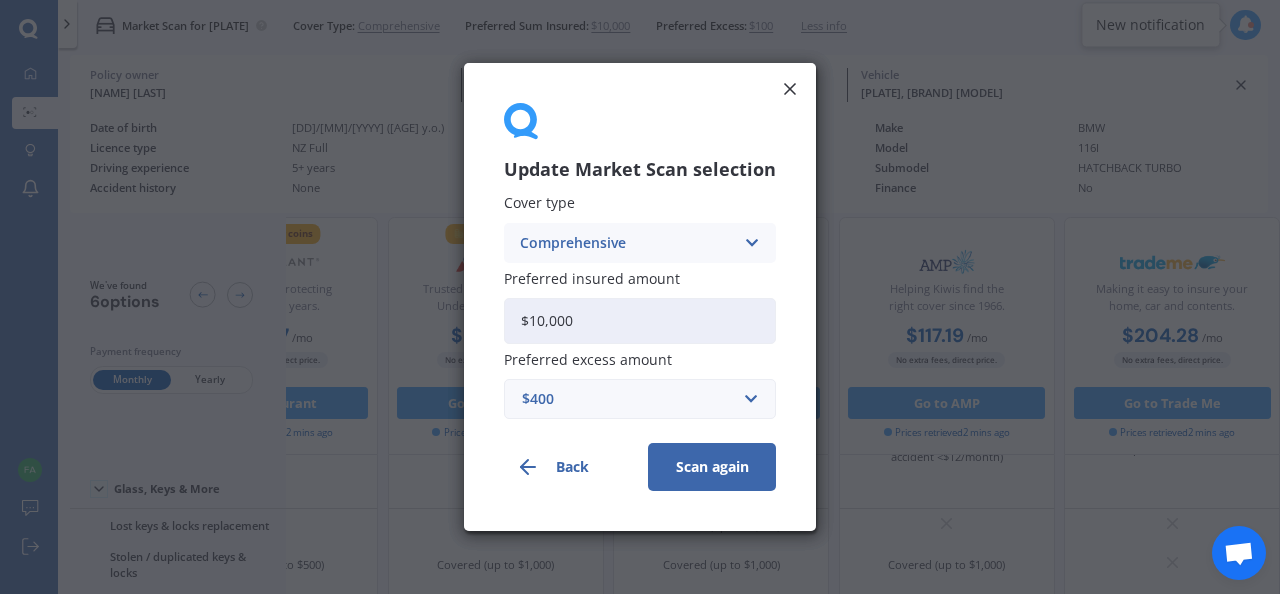 click on "Scan again" at bounding box center [712, 467] 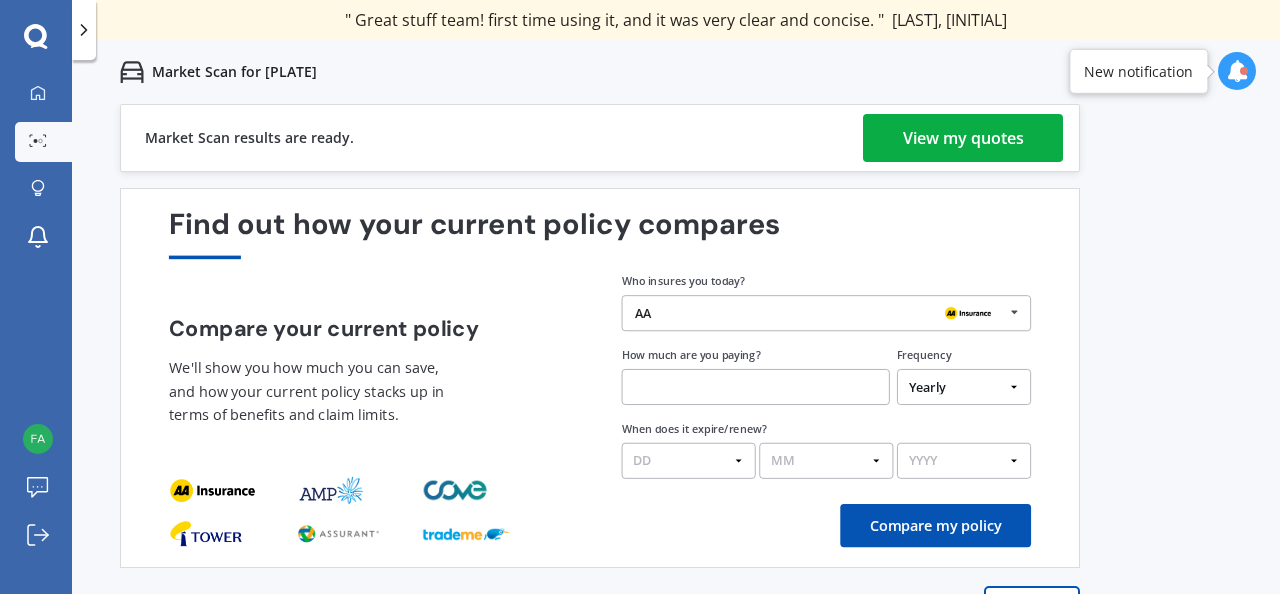 click on "View my quotes" at bounding box center (963, 138) 